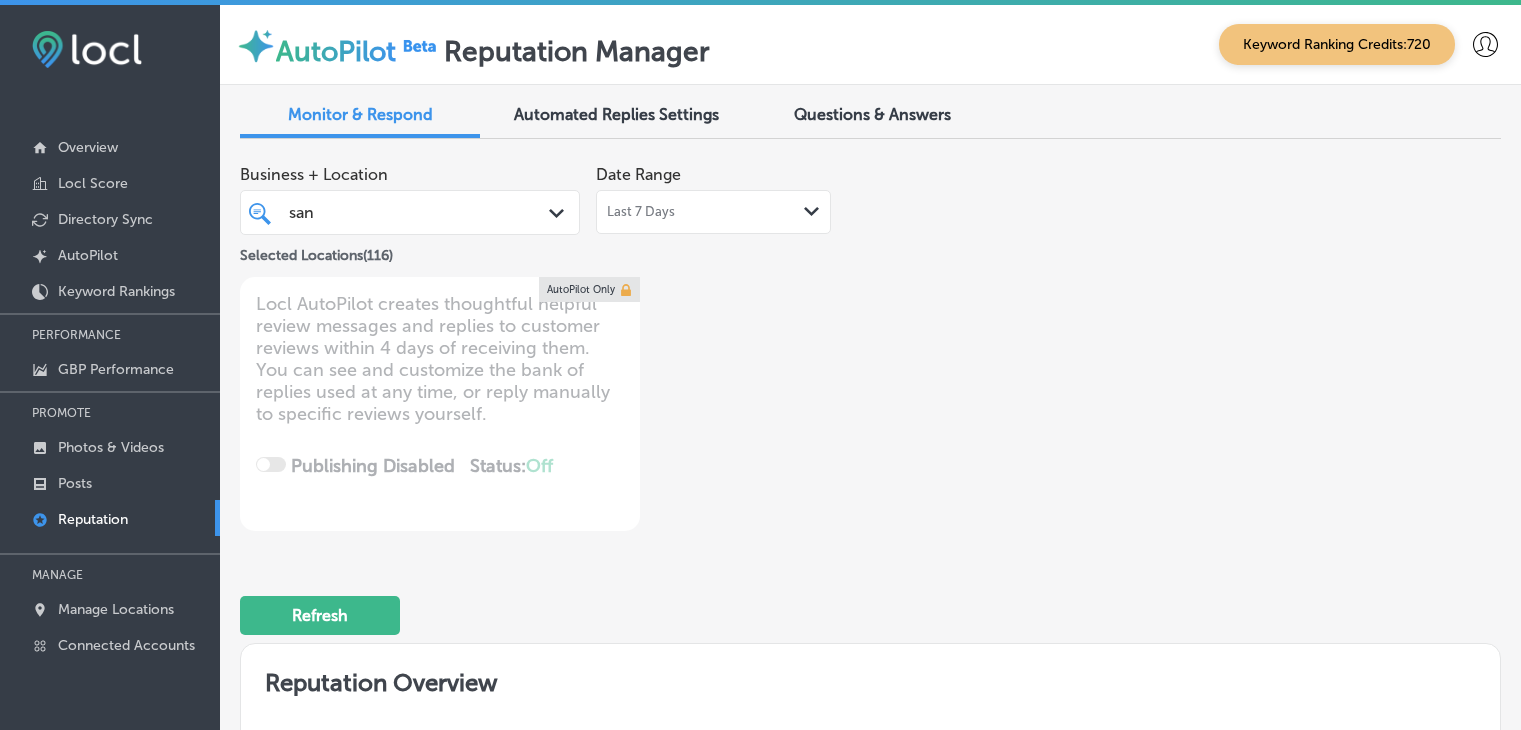 scroll, scrollTop: 4, scrollLeft: 0, axis: vertical 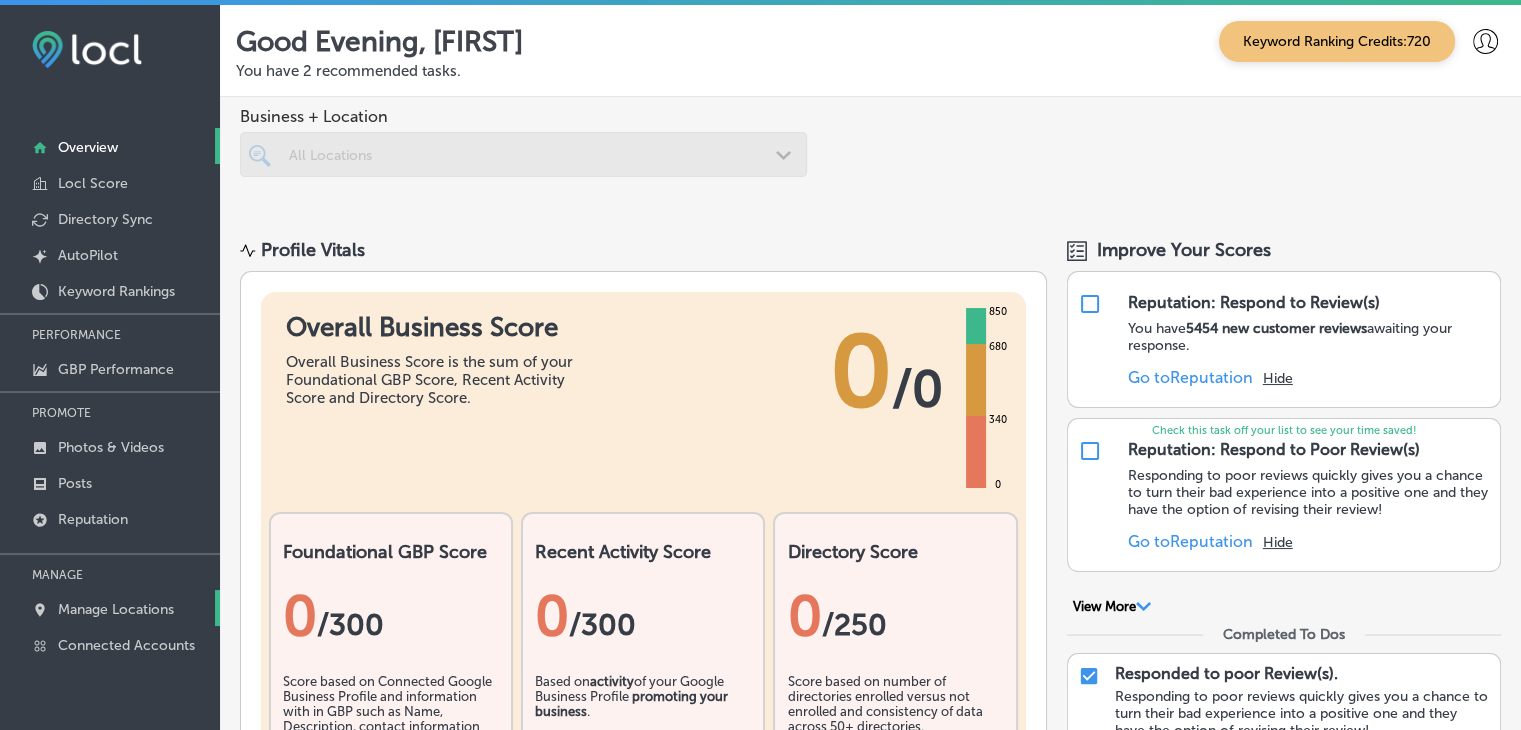 click on "Manage Locations" at bounding box center [110, 608] 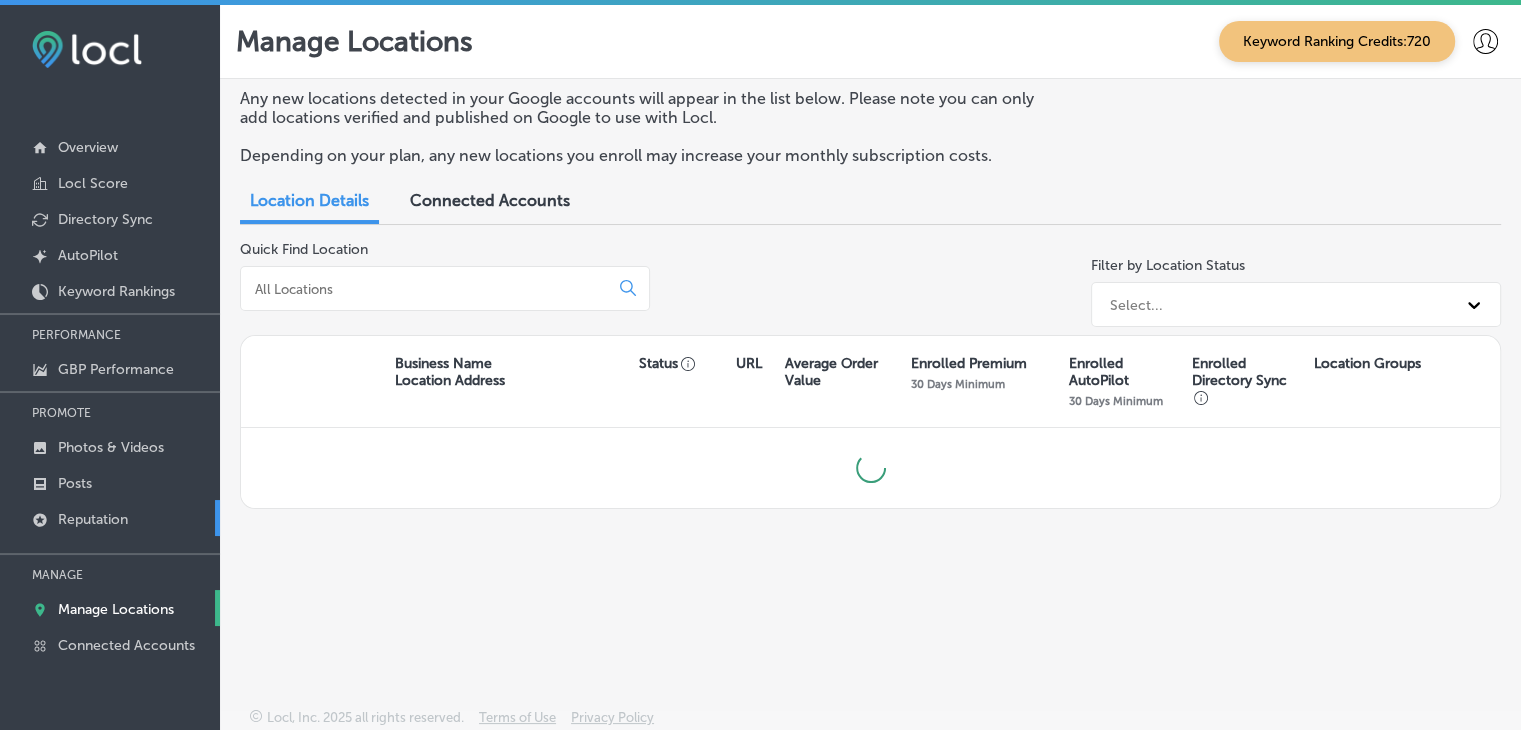 click on "Reputation" at bounding box center (110, 518) 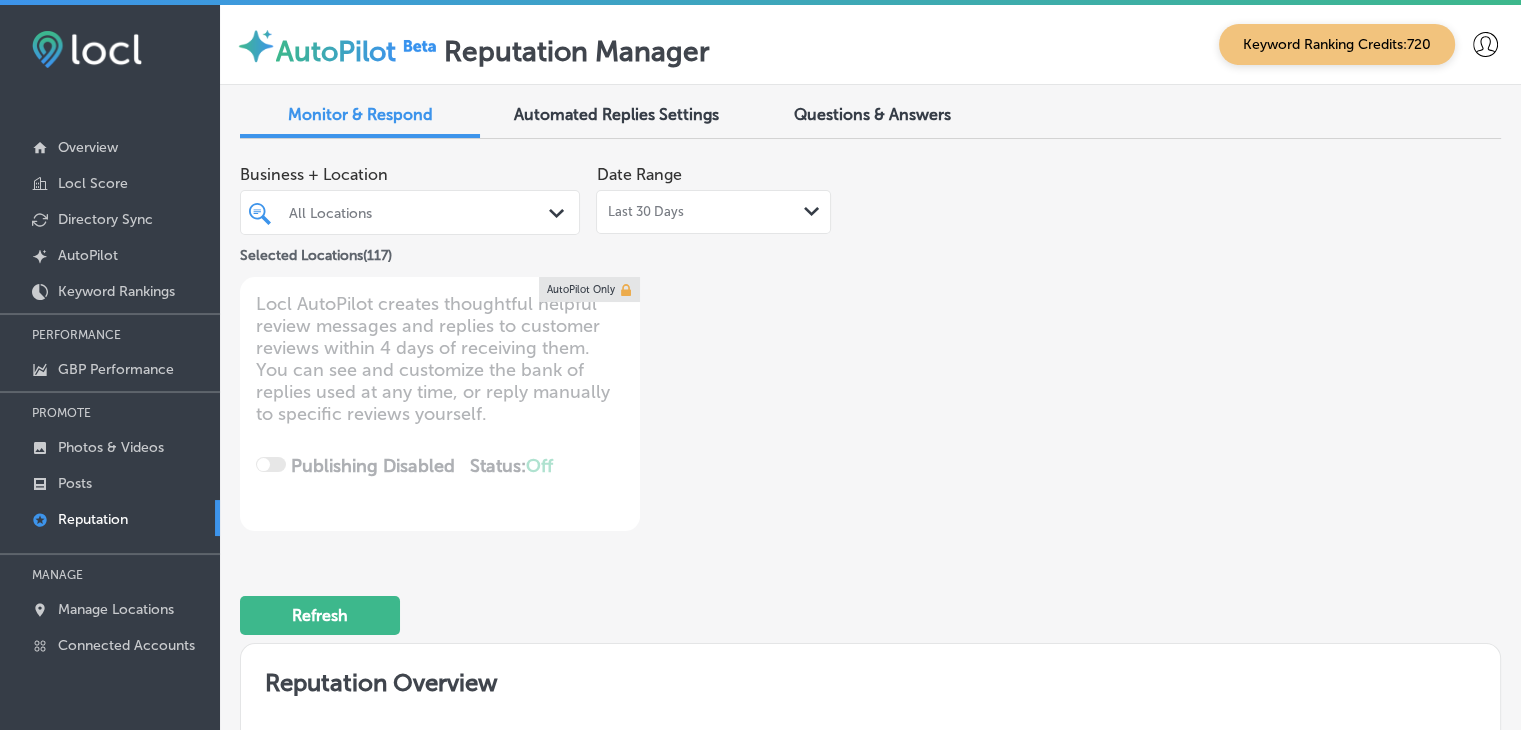 click on "All Locations" at bounding box center (420, 212) 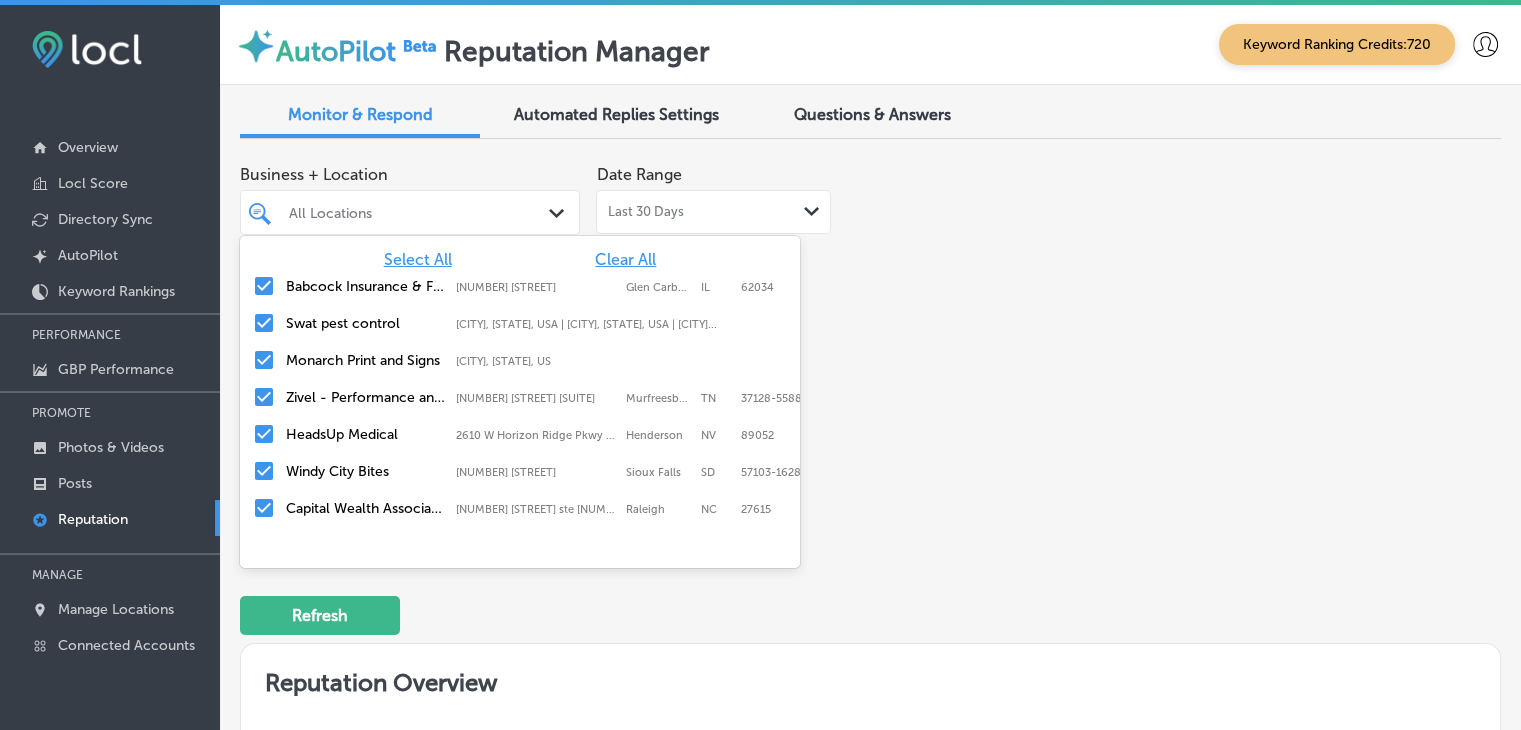click on "Date Range Last 30 Days
Path
Created with Sketch." at bounding box center (713, 194) 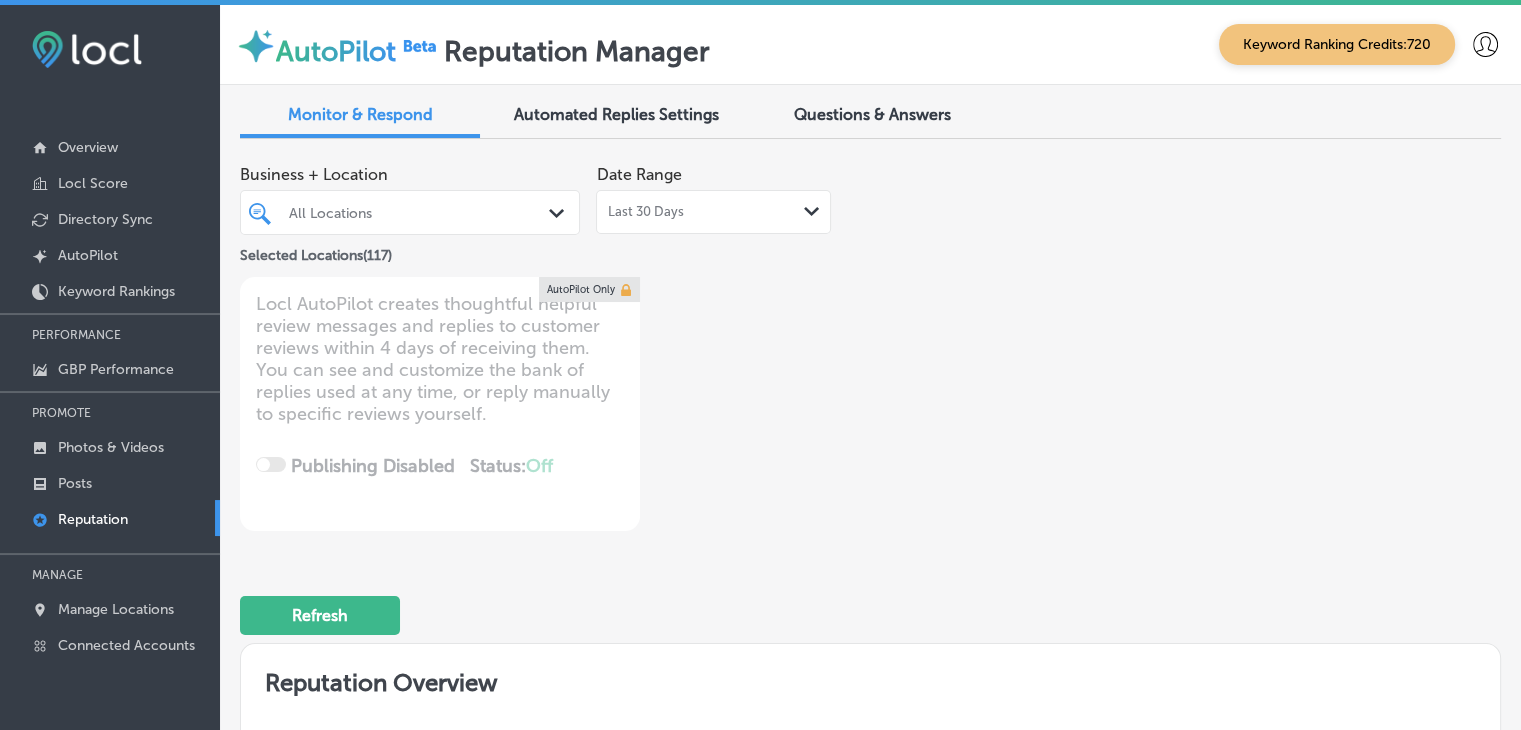click on "Business + Location
All Locations
Path
Created with Sketch." at bounding box center [410, 195] 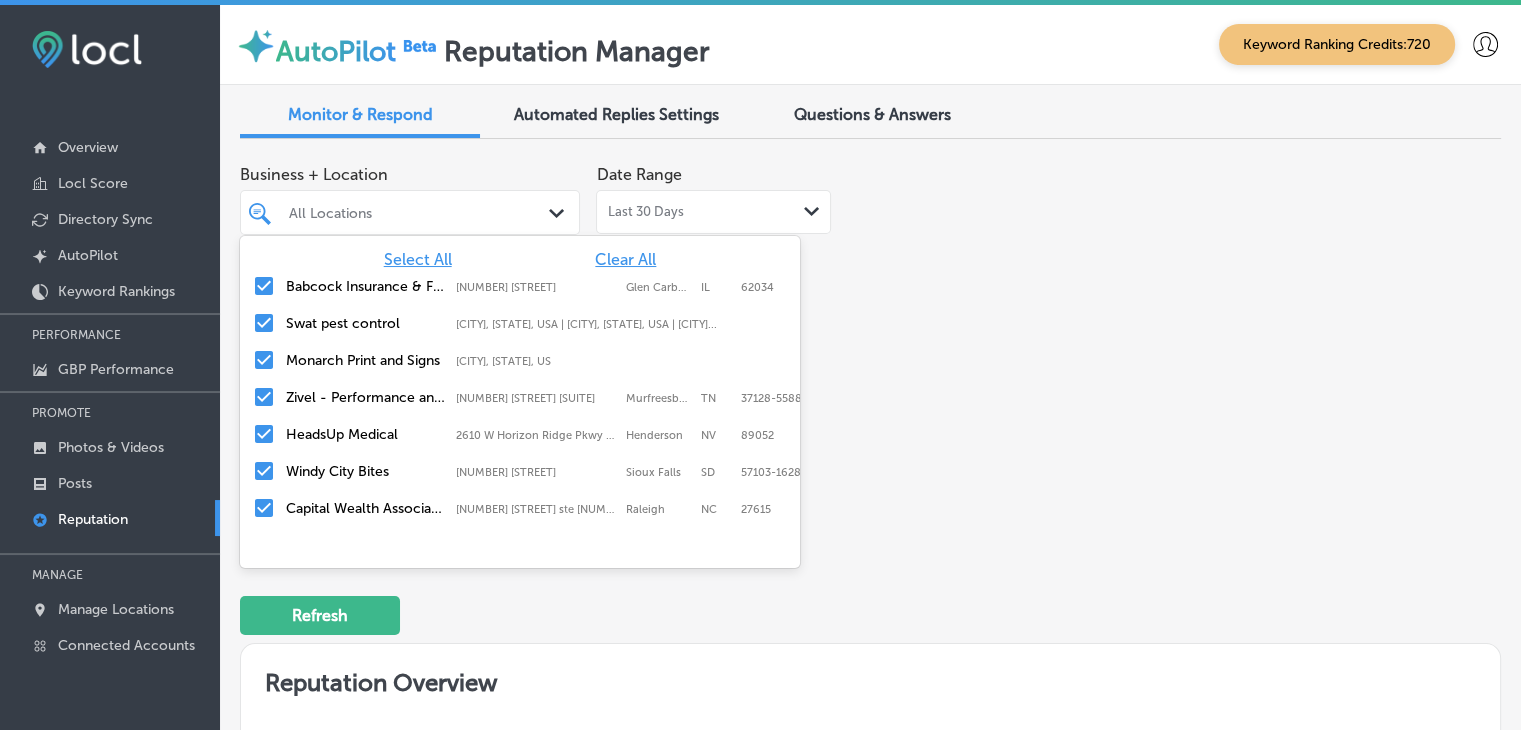 click on "Select All Clear All Babcock Insurance & Financial Services [NUMBER] [STREET] [CITY], [STATE], [ZIP] [NUMBER] [STREET] [CITY] [STATE] [ZIP] Swat pest control [CITY], [STATE], US | [CITY], [STATE], US | [CITY] ... Monarch Print and Signs [CITY], [STATE], US Zivel - Performance and Recovery [NUMBER] [STREET] Suite [LETTER], [CITY], [STATE], [ZIP]-[ZIP] [NUMBER] [STREET] Suite [LETTER] [CITY] [STATE] [ZIP]-[ZIP] HeadsUp Medical [NUMBER] [STREET] #[NUMBER];, [CITY], [STATE], [ZIP] [NUMBER] [STREET] #[NUMBER]; [CITY] [STATE] [ZIP] Windy City Bites [NUMBER] [STREET], [CITY], [STATE], [ZIP]-[ZIP] [NUMBER] [STREET] [CITY] [STATE] [ZIP]-[ZIP] Capital Wealth Associates, LLC. [NUMBER] [STREET] ste [NUMBER];, [CITY], [STATE], [ZIP] [NUMBER] [STREET] ste [NUMBER]; [CITY] [STATE] [ZIP] T & K Custom Paint, LLC [CITY], [STATE], US | [CITY], [STATE], US  ... Stone Terrace Gastropub [NUMBER] [STREET], Unit [NUMBER], [CITY], [STATE], [ZIP] [NUMBER] [STREET], Unit [NUMBER] [CITY] [STATE] [ZIP] Seascape Aquarium & Pet Center [NUMBER] [STREET] [CITY]" at bounding box center (520, 386) 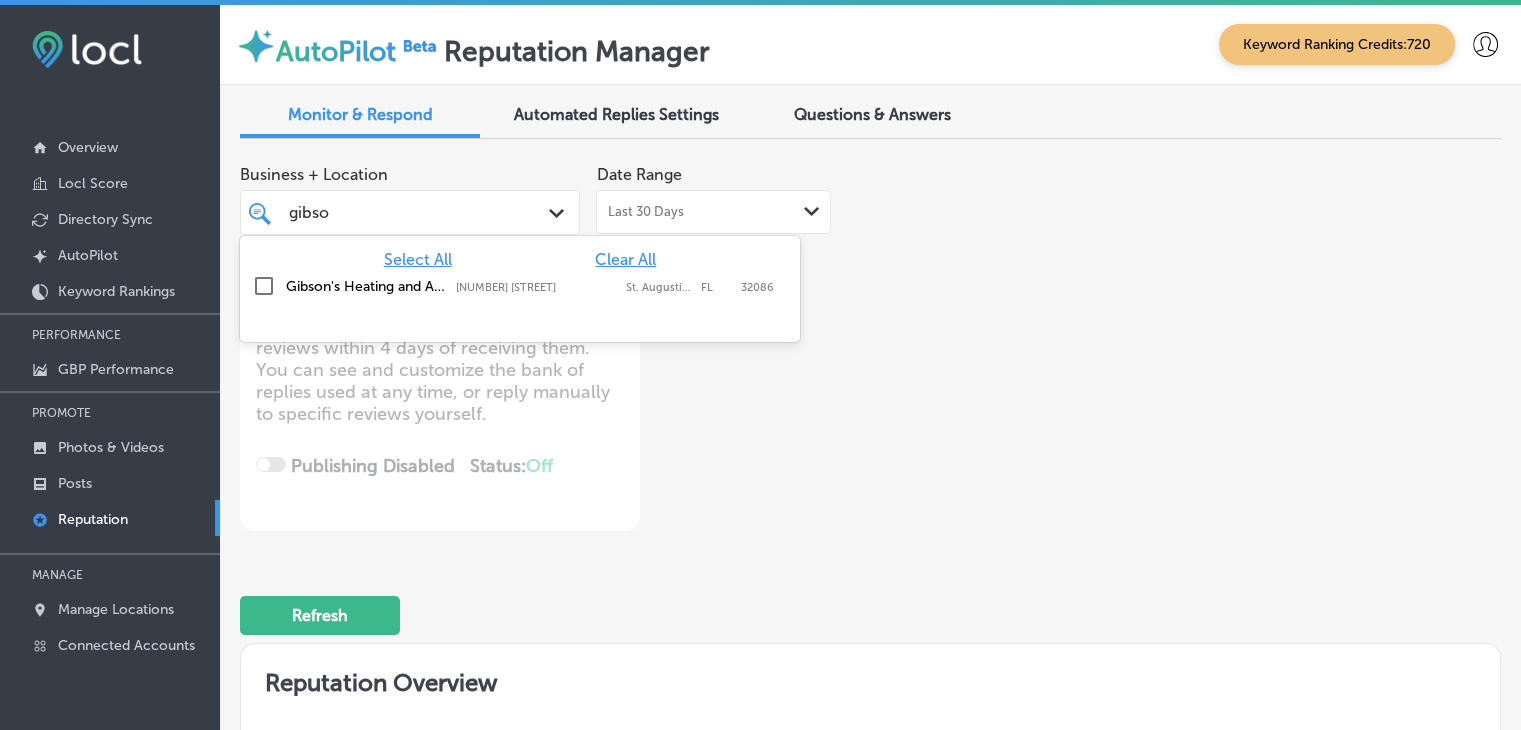 type on "gibson" 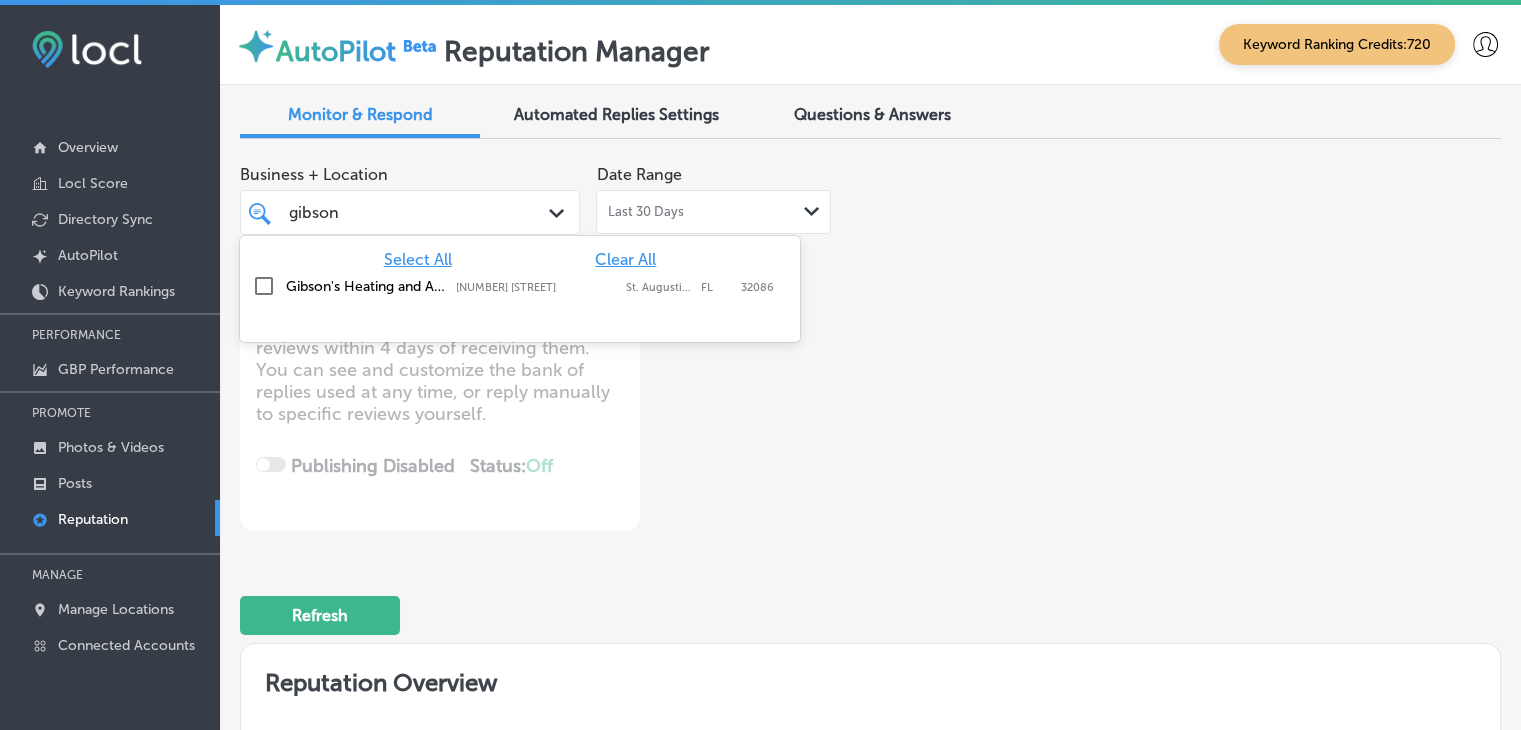 click on "Gibson's Heating and Air Conditioning LLC [NUMBER] [STREET], [CITY], [STATE], [POSTAL_CODE] [NUMBER] [STREET] [CITY] [STATE] [POSTAL_CODE]" at bounding box center [520, 287] 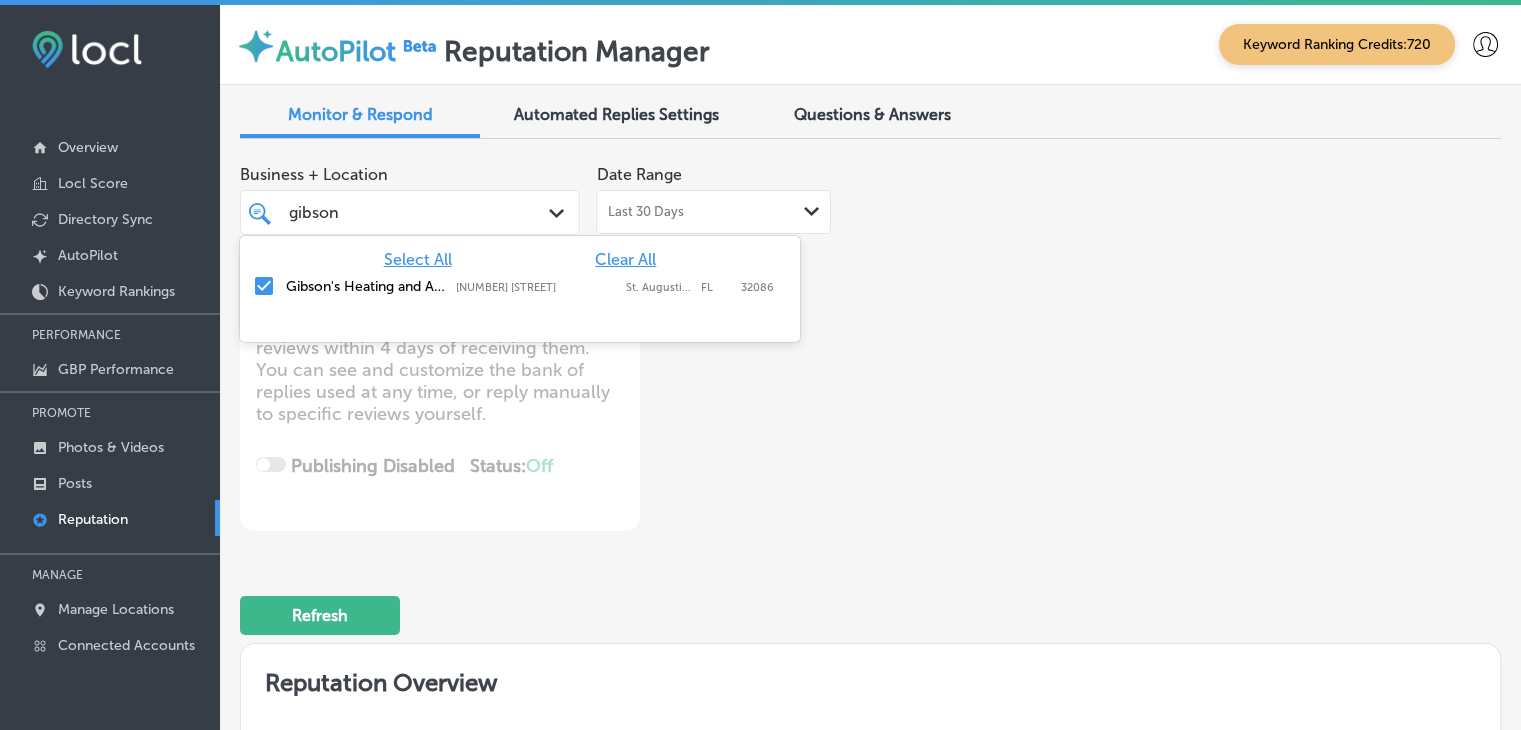 type on "gibson" 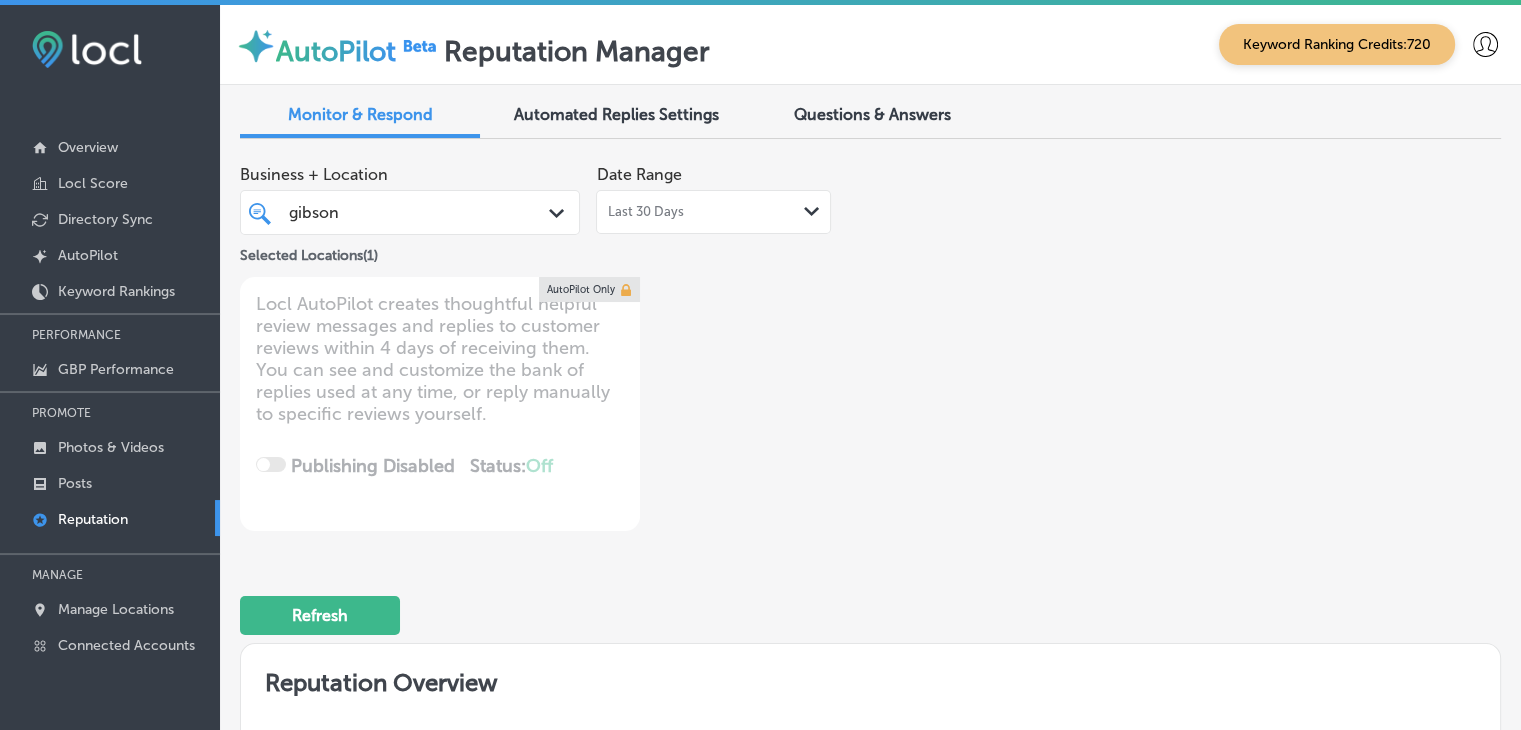 click on "Date Range Last 30 Days
Path
Created with Sketch." at bounding box center (713, 194) 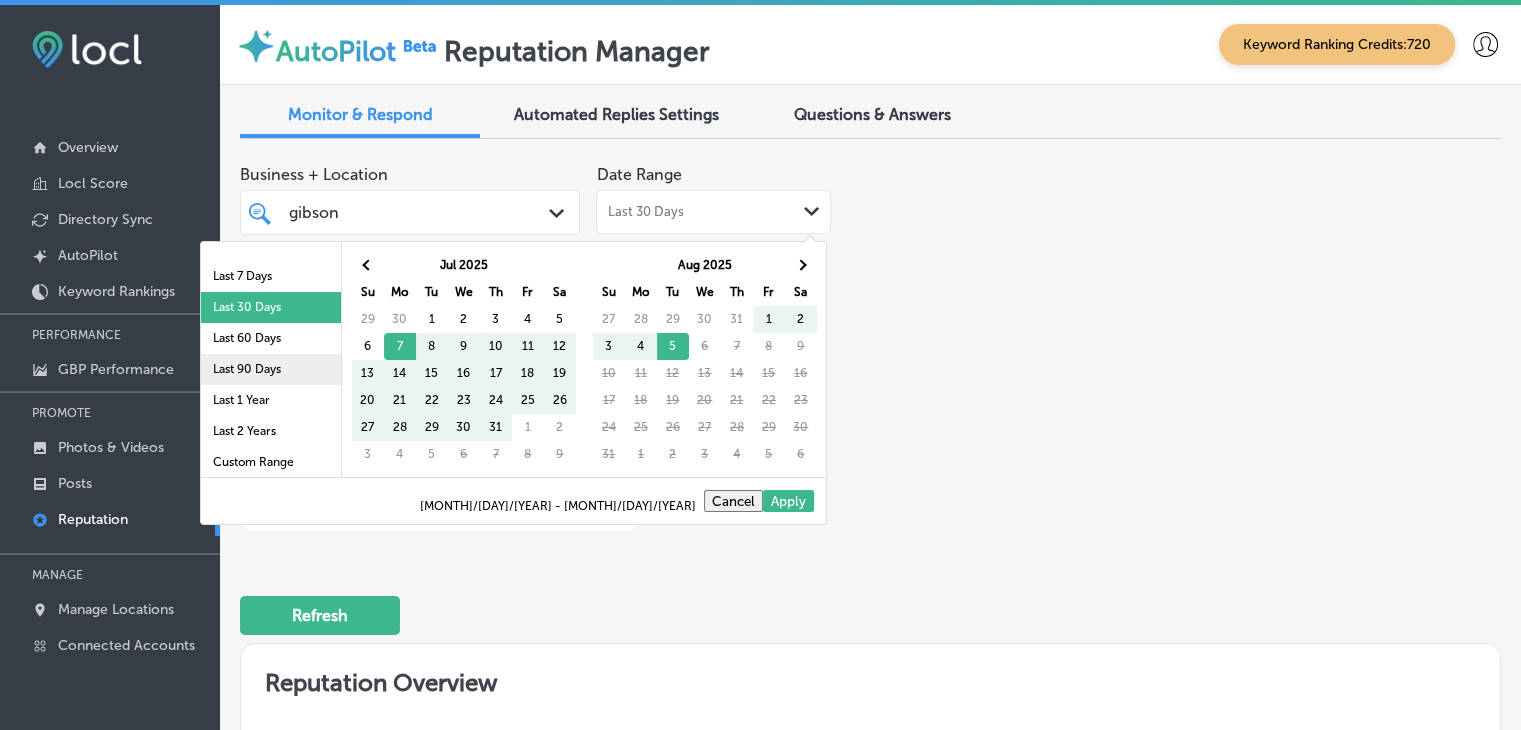 scroll, scrollTop: 116, scrollLeft: 0, axis: vertical 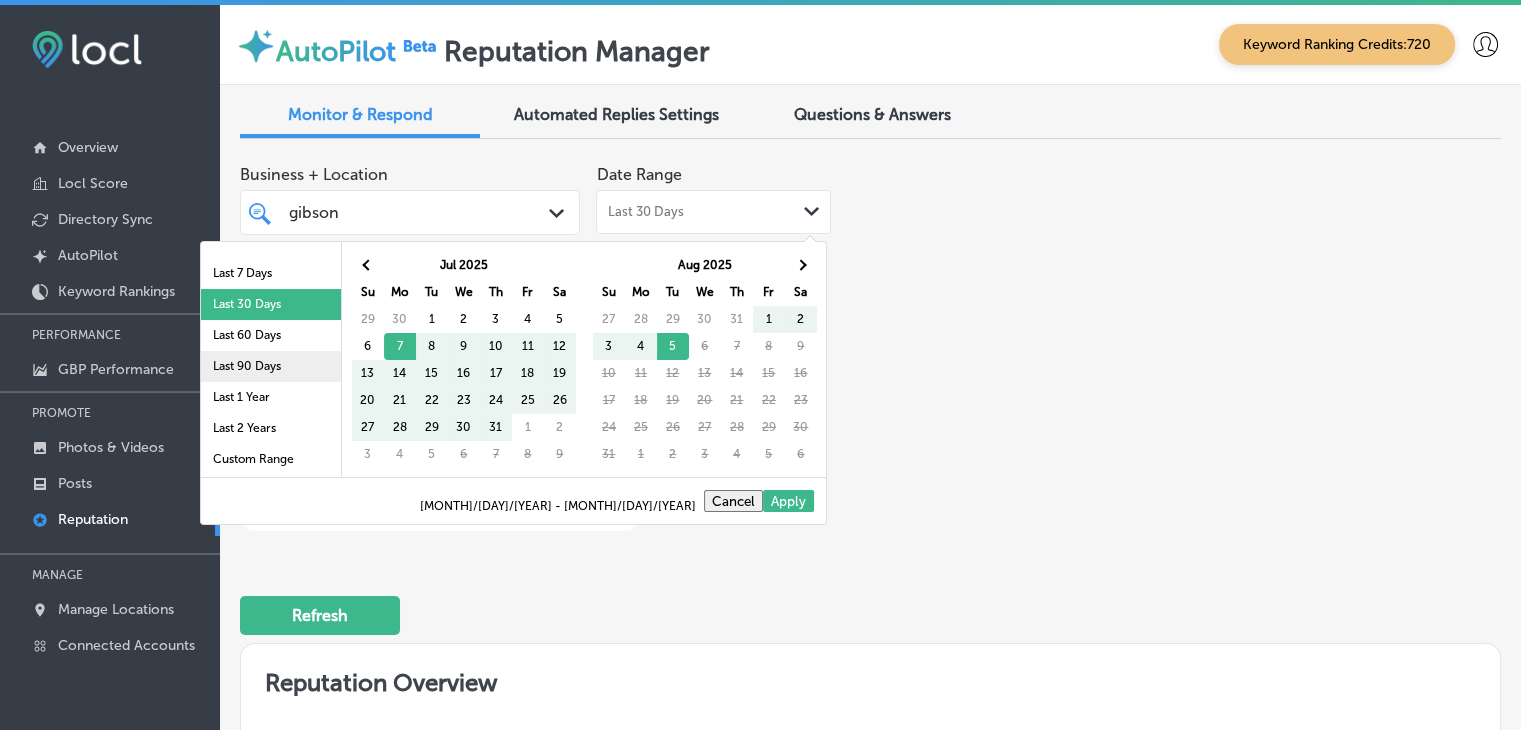 click on "Last 90 Days" at bounding box center [271, 366] 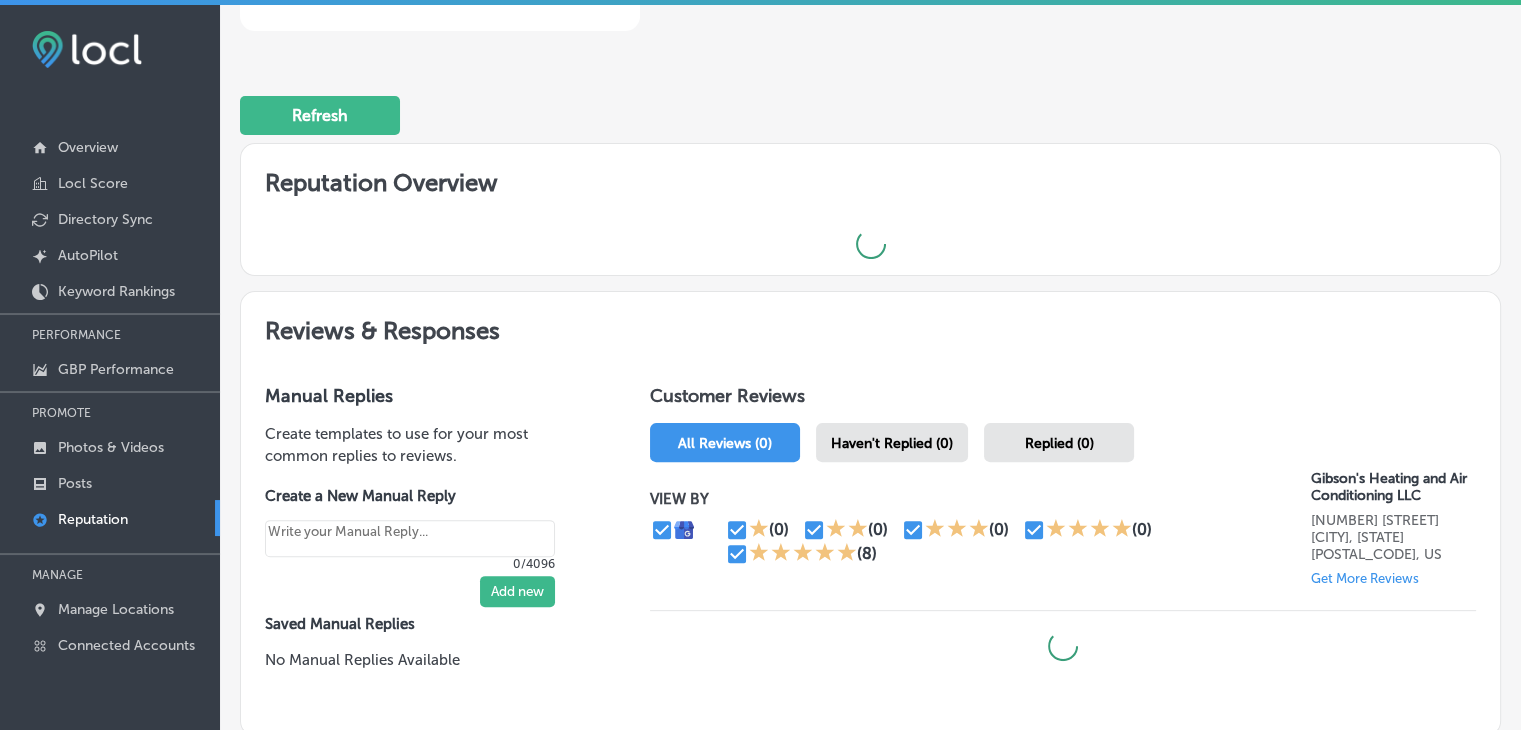 scroll, scrollTop: 642, scrollLeft: 0, axis: vertical 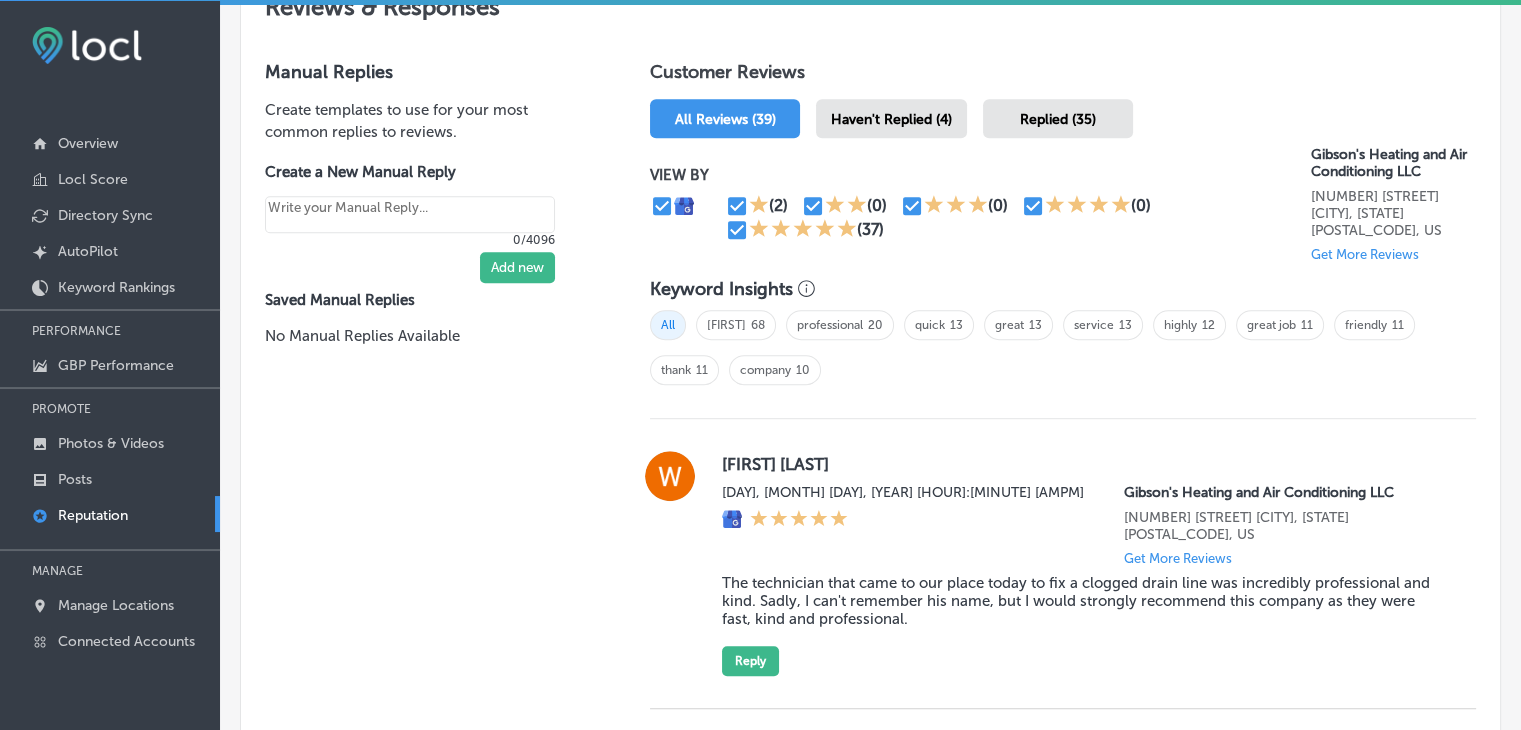 click on "Customer Reviews" at bounding box center [1063, 76] 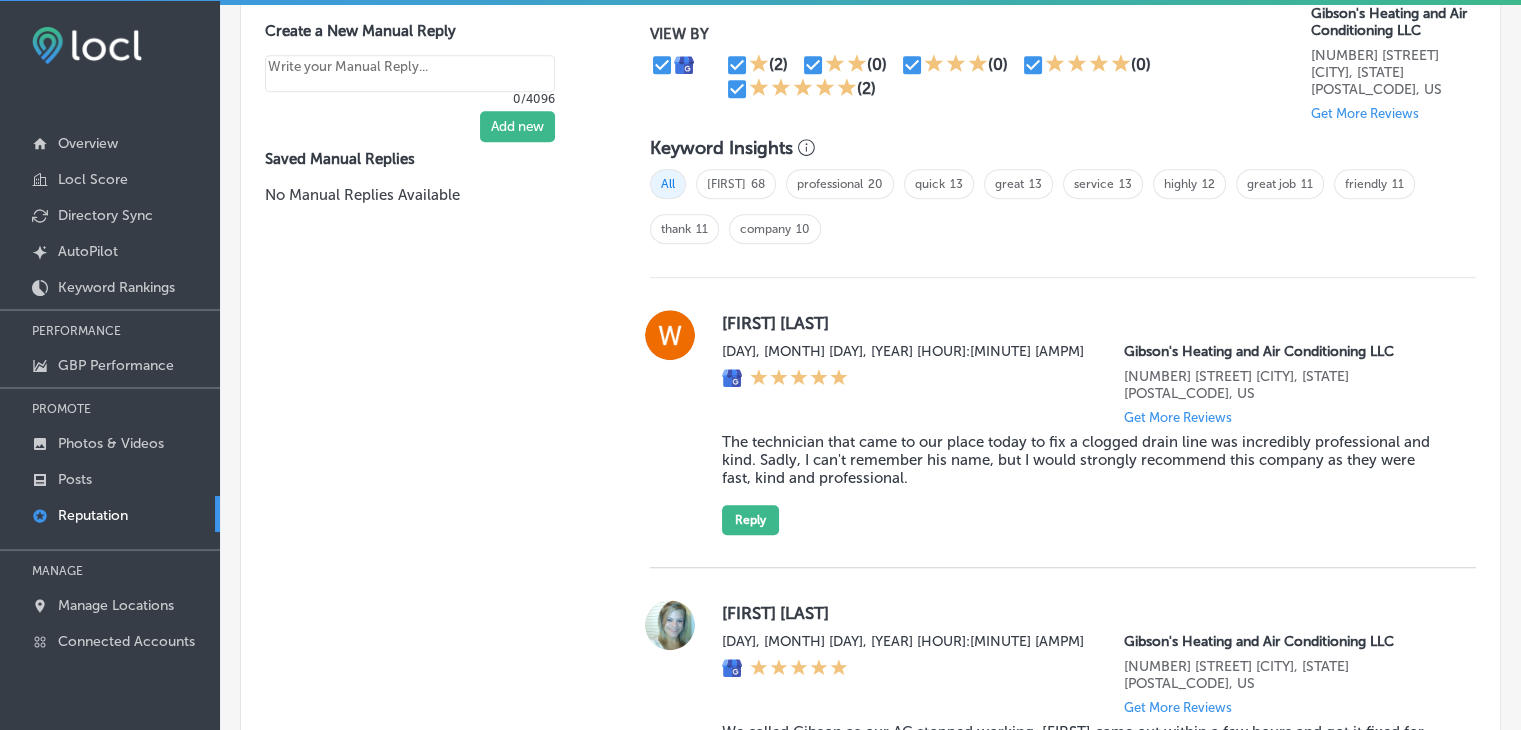 scroll, scrollTop: 1426, scrollLeft: 0, axis: vertical 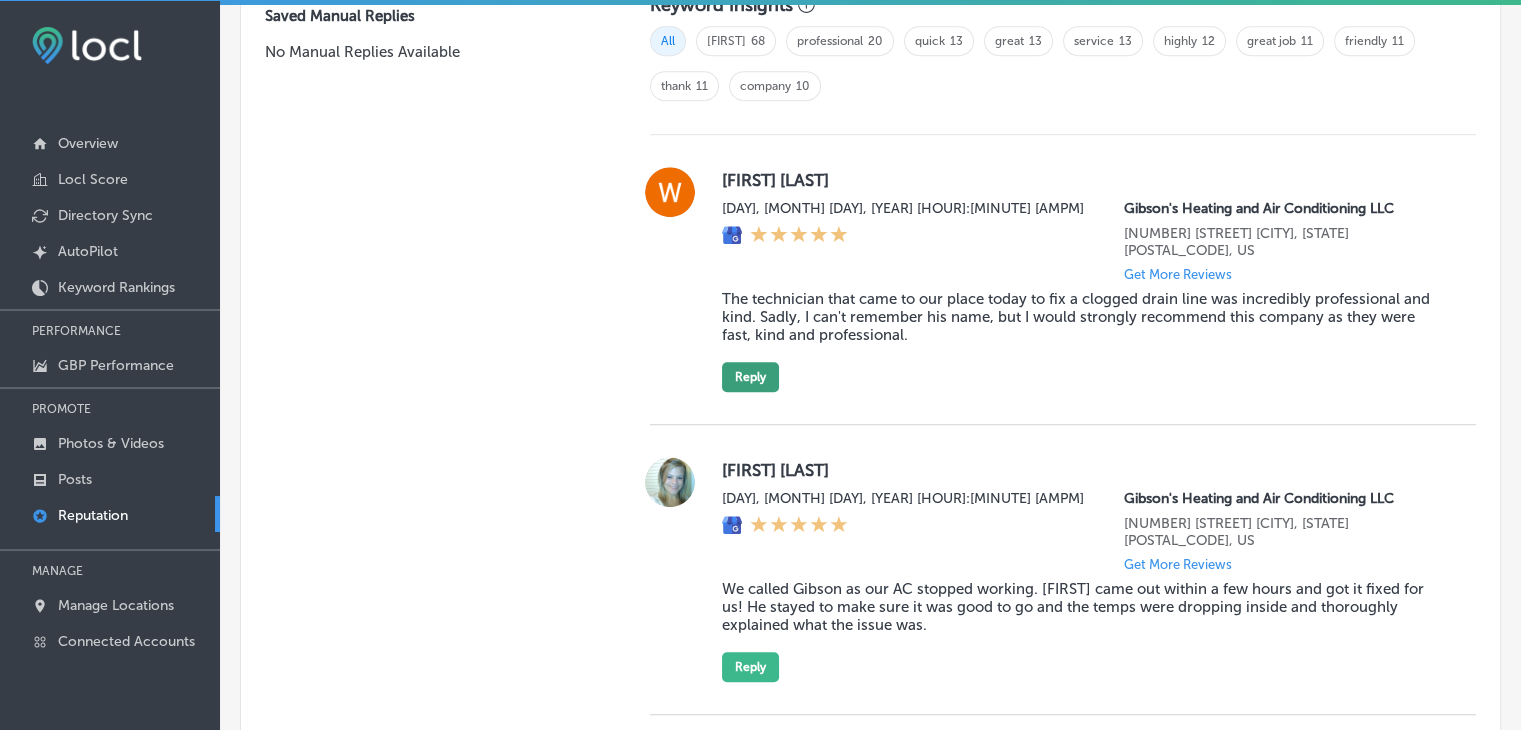 click on "Reply" at bounding box center (750, 377) 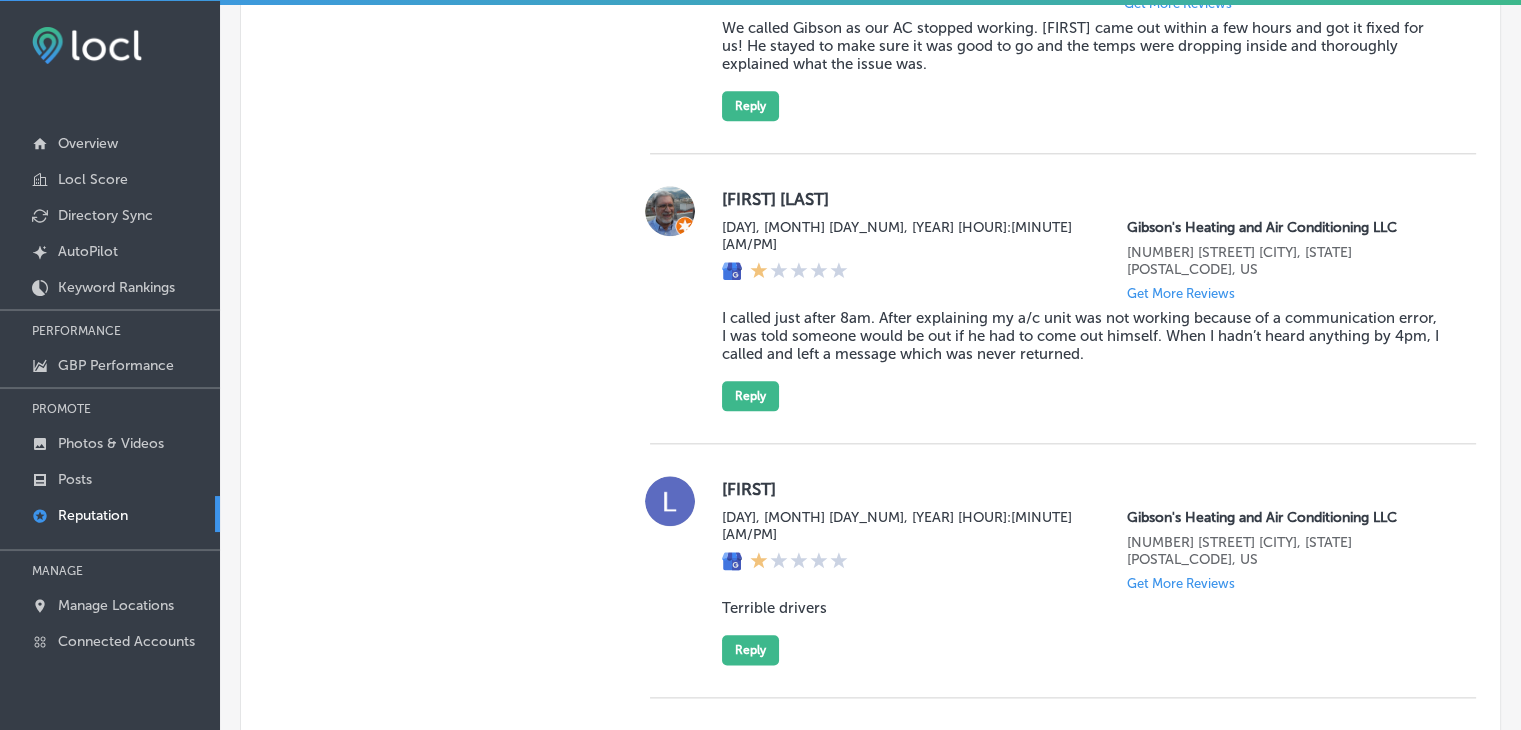scroll, scrollTop: 2005, scrollLeft: 0, axis: vertical 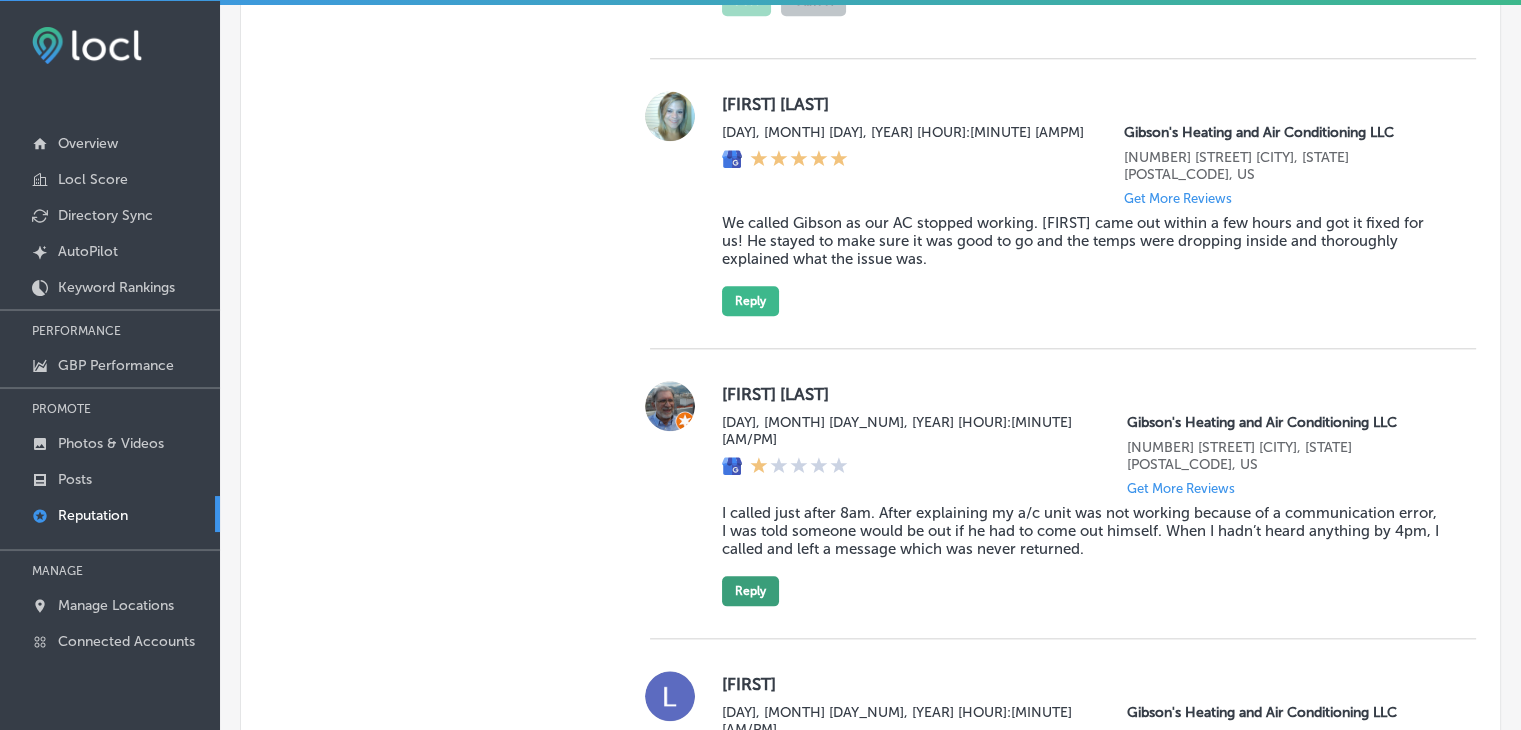 click on "[FIRST] [LAST] [DAY], [MONTH] [DAY], [YEAR] [HOUR]:[MINUTE] [AM/PM] Gibson's Heating and Air Conditioning LLC [NUMBER] [STREET] [CITY], [STATE] [ZIP], US Get More Reviews I called just after 8am. After explaining my a/c unit was not working because of a communication error, I was told someone would be out if he had to come out himself. When I hadn’t heard anything by 4pm, I called and left a message which was never returned. Reply" at bounding box center [1083, 493] 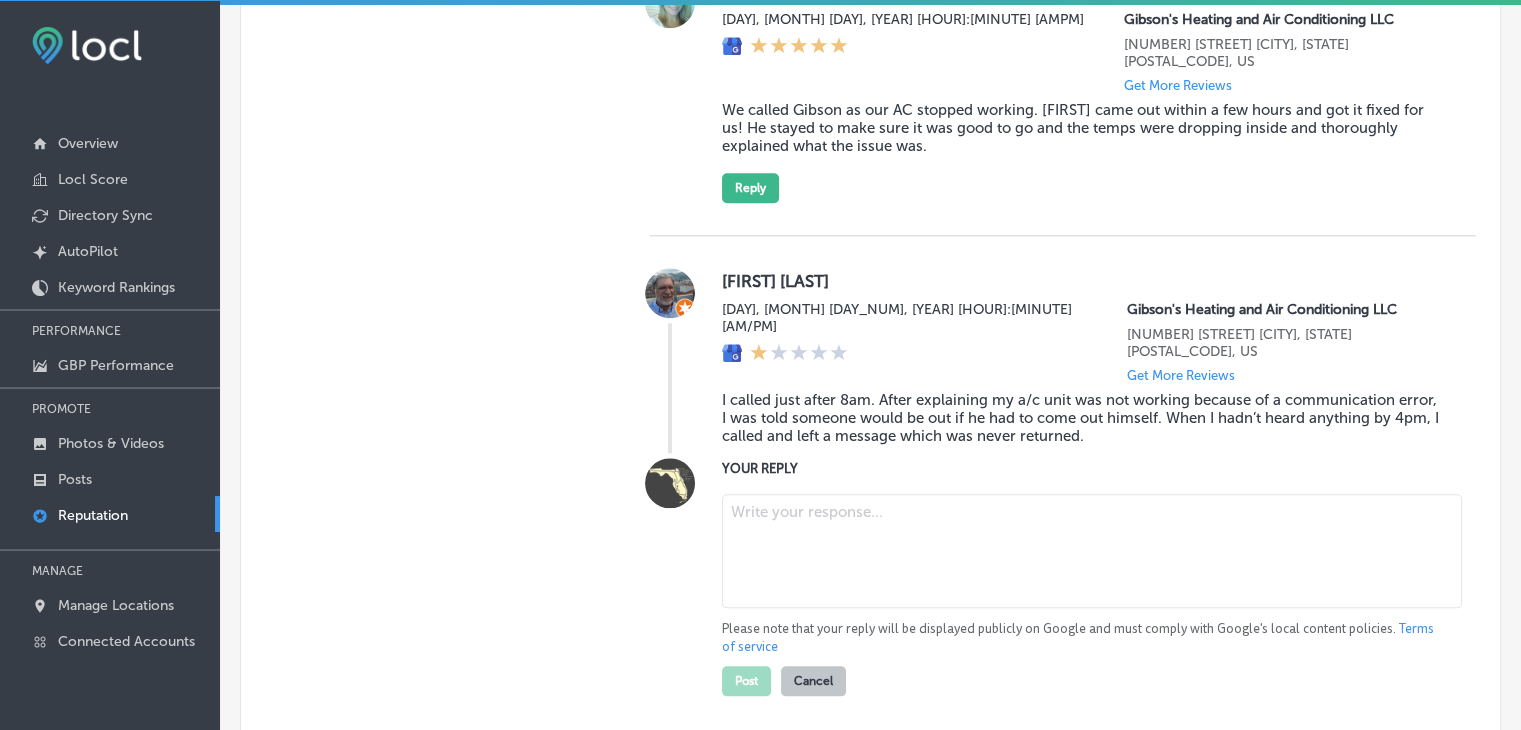 scroll, scrollTop: 2205, scrollLeft: 0, axis: vertical 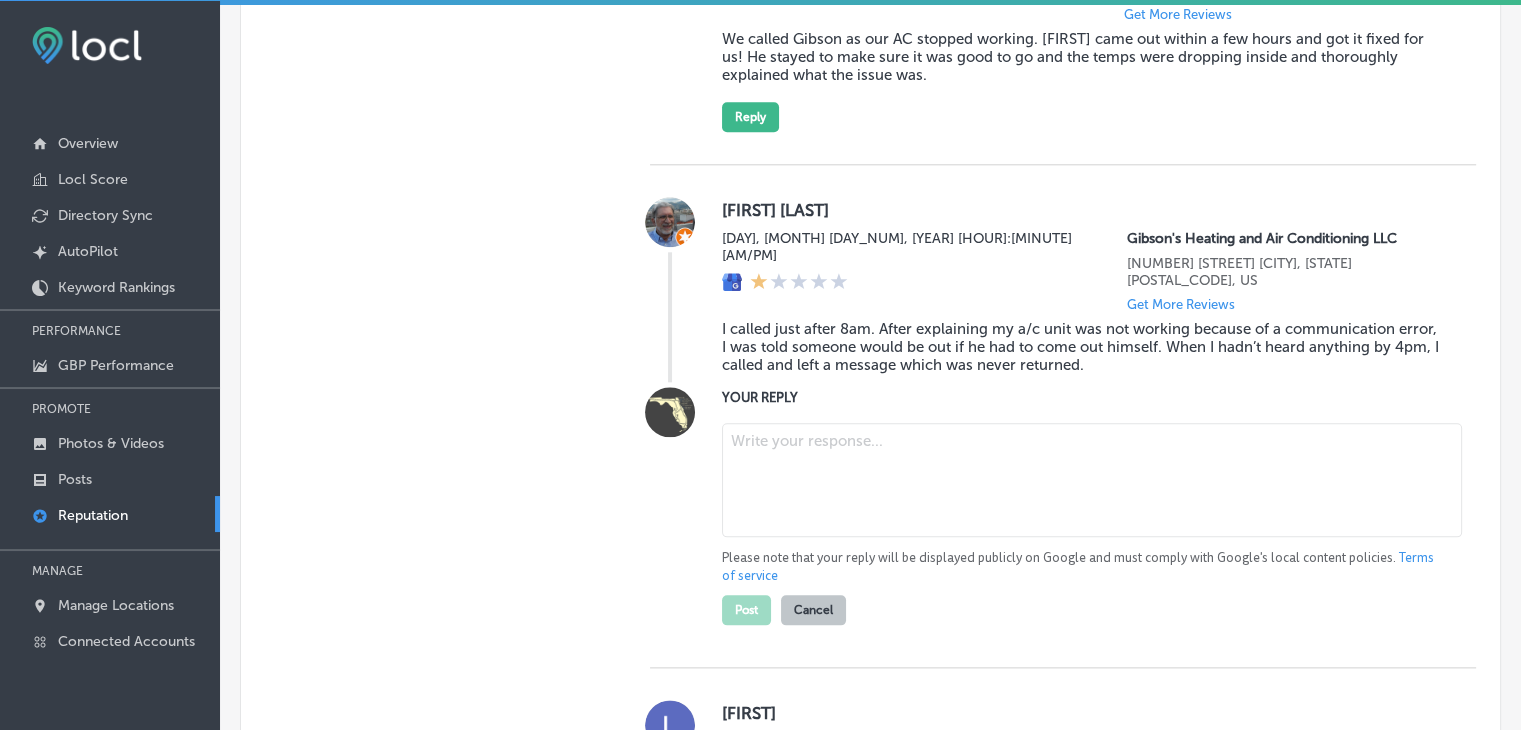 click at bounding box center [1092, 480] 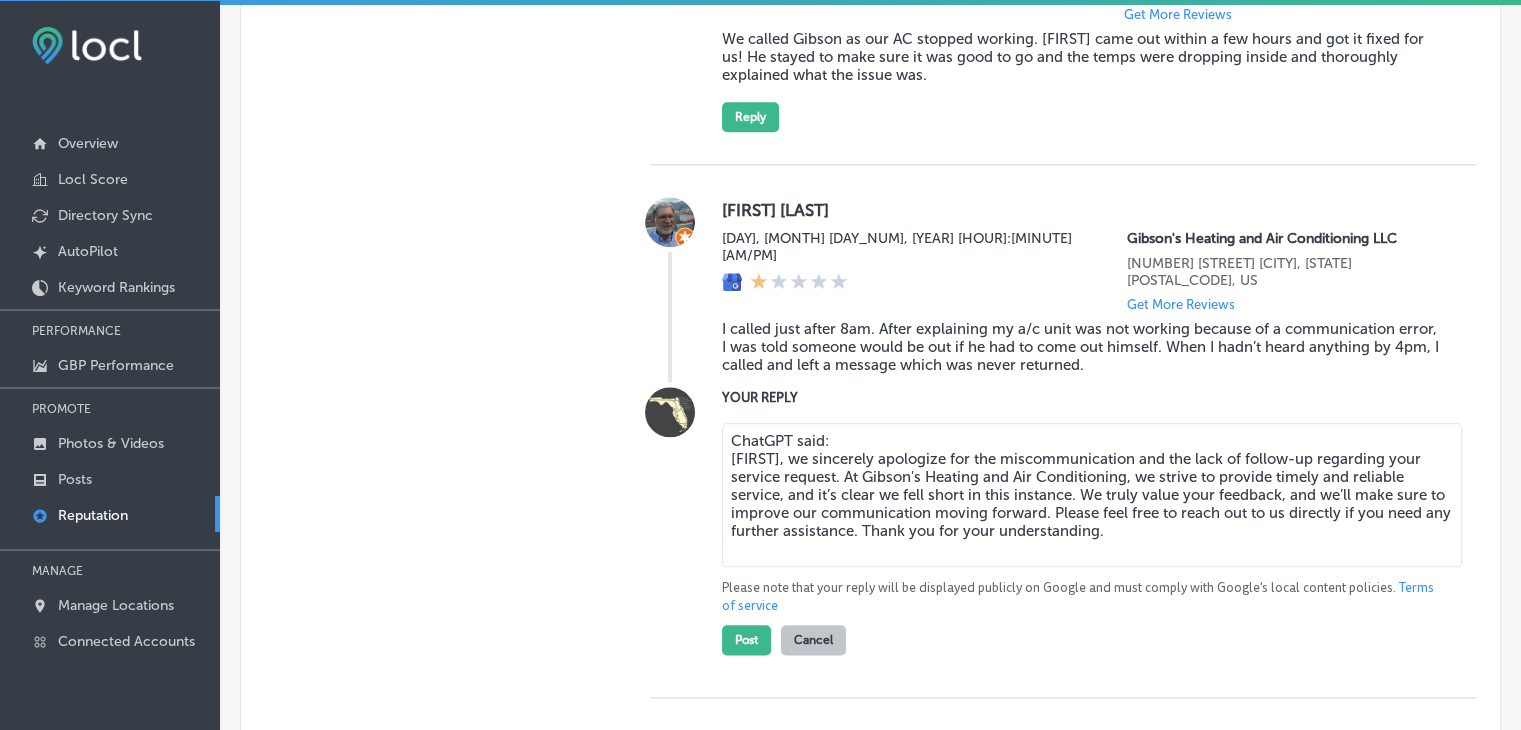 type on "x" 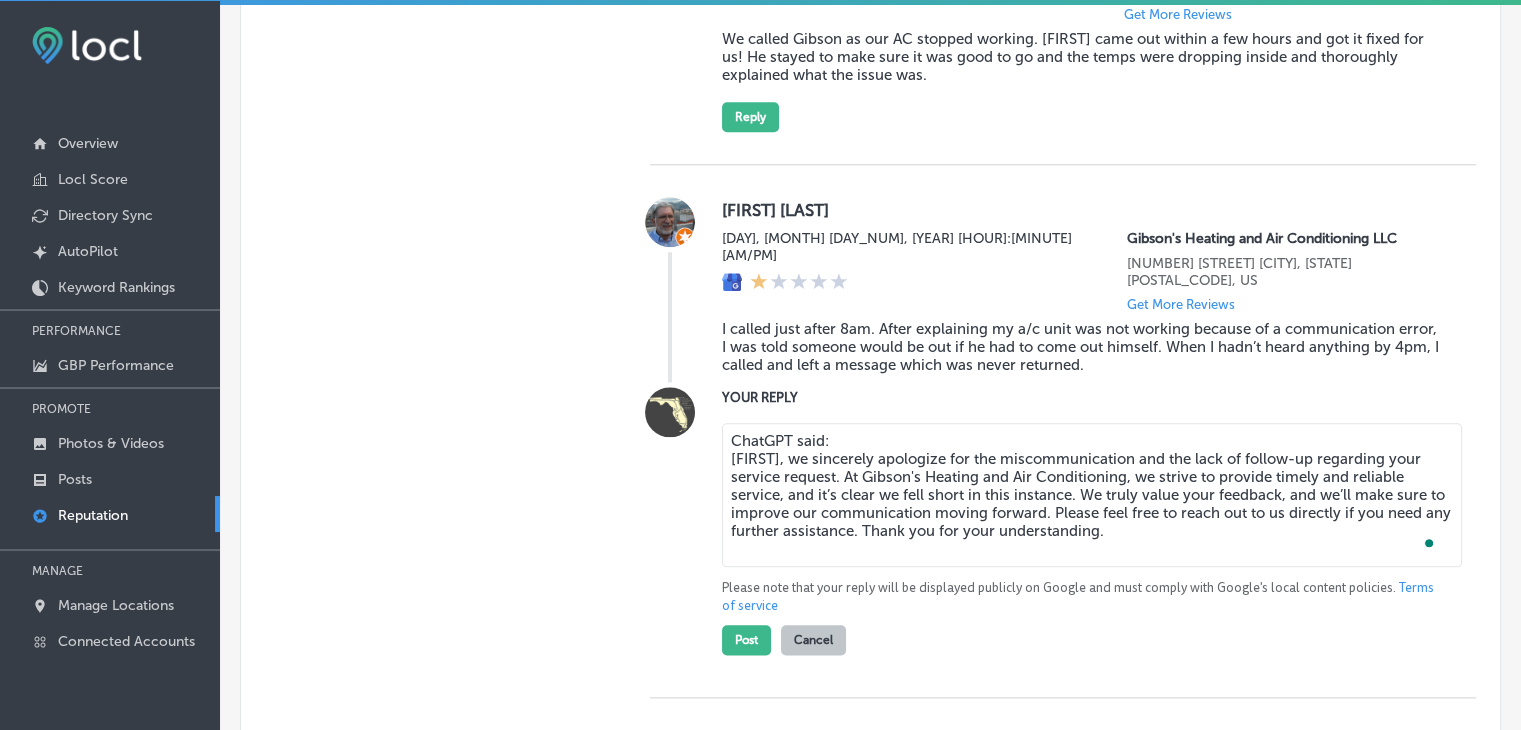 drag, startPoint x: 890, startPoint y: 397, endPoint x: 705, endPoint y: 397, distance: 185 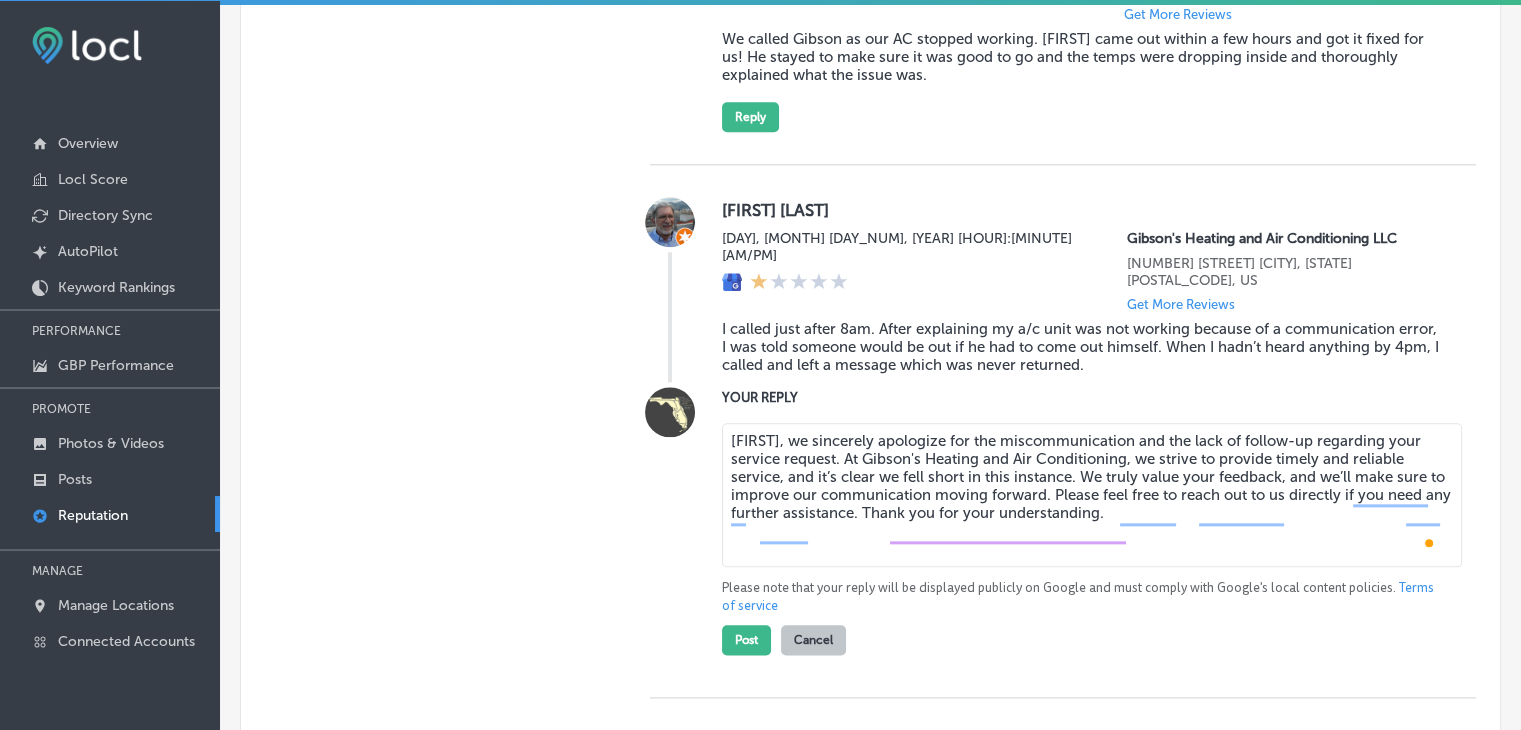 click on "[FIRST], we sincerely apologize for the miscommunication and the lack of follow-up regarding your service request. At Gibson's Heating and Air Conditioning, we strive to provide timely and reliable service, and it’s clear we fell short in this instance. We truly value your feedback, and we’ll make sure to improve our communication moving forward. Please feel free to reach out to us directly if you need any further assistance. Thank you for your understanding." at bounding box center (1092, 495) 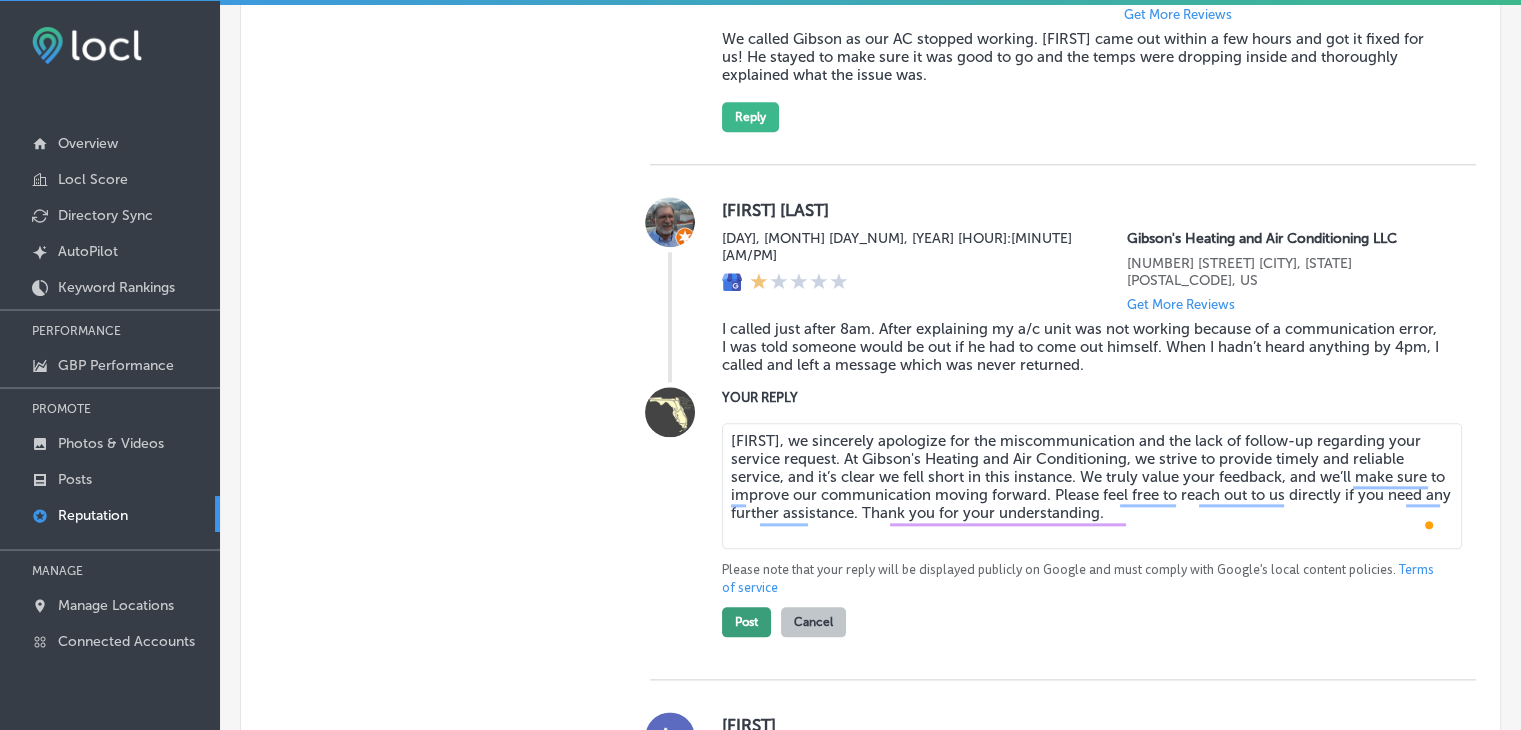 type on "[FIRST], we sincerely apologize for the miscommunication and the lack of follow-up regarding your service request. At Gibson's Heating and Air Conditioning, we strive to provide timely and reliable service, and it’s clear we fell short in this instance. We truly value your feedback, and we’ll make sure to improve our communication moving forward. Please feel free to reach out to us directly if you need any further assistance. Thank you for your understanding." 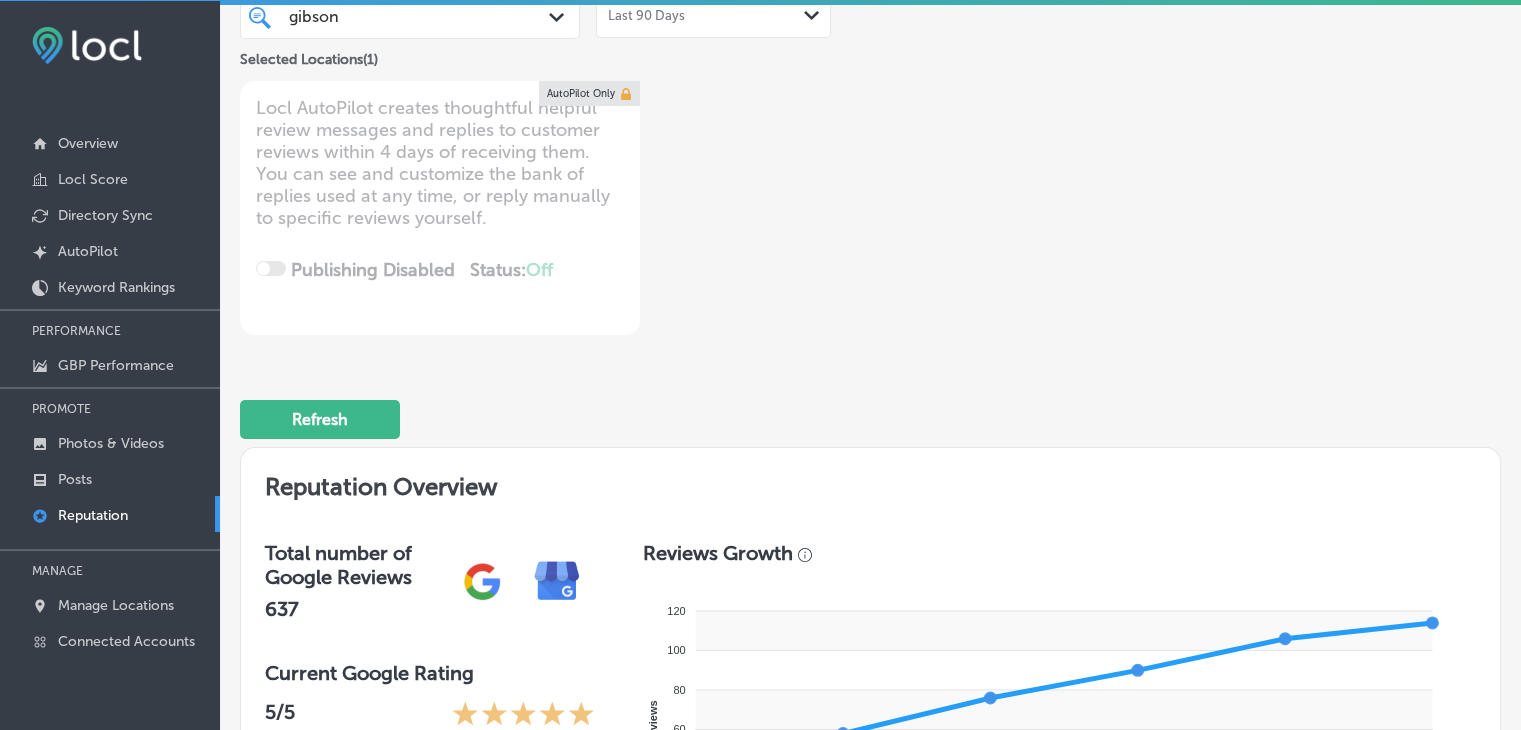 scroll, scrollTop: 0, scrollLeft: 0, axis: both 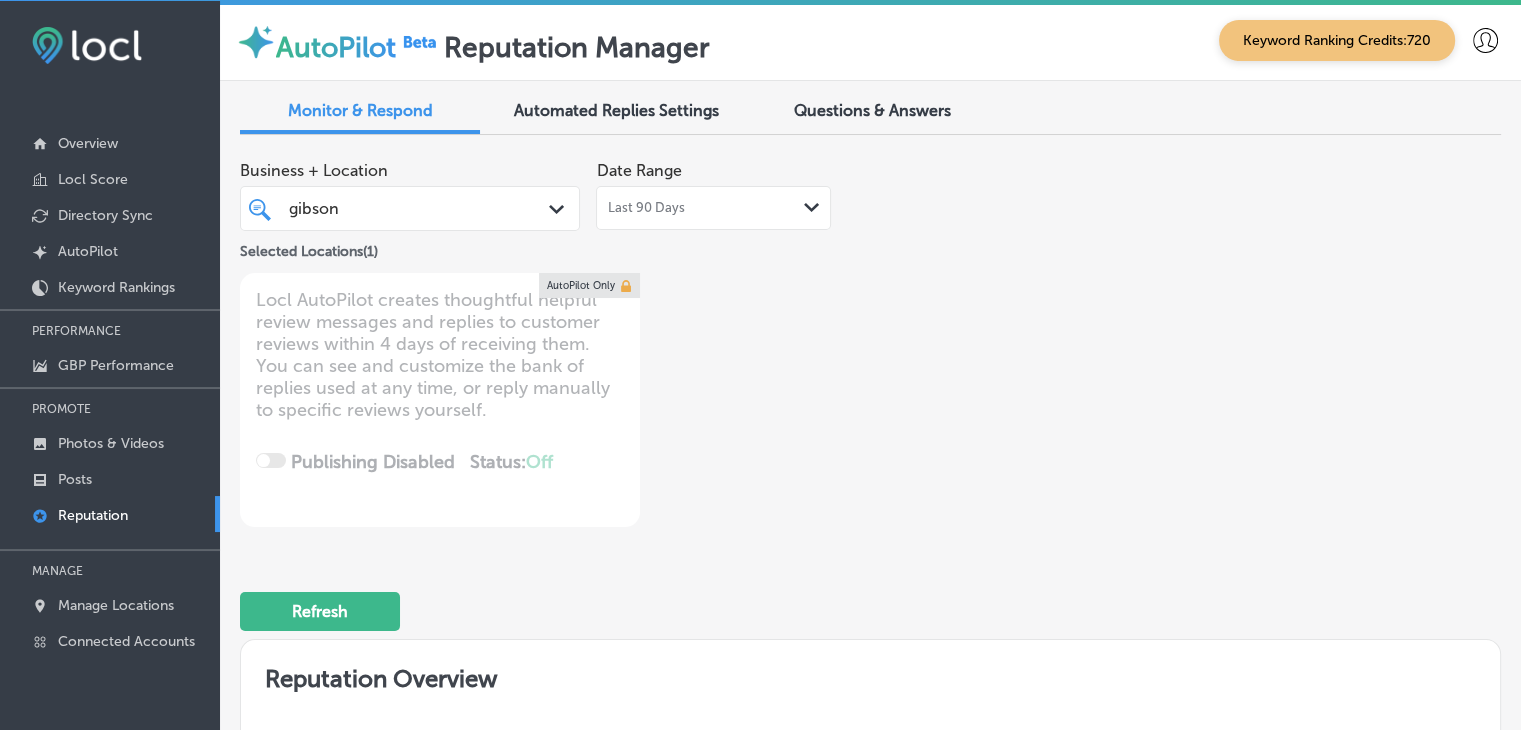click on "gibson gibson
Path
Created with Sketch." at bounding box center (410, 208) 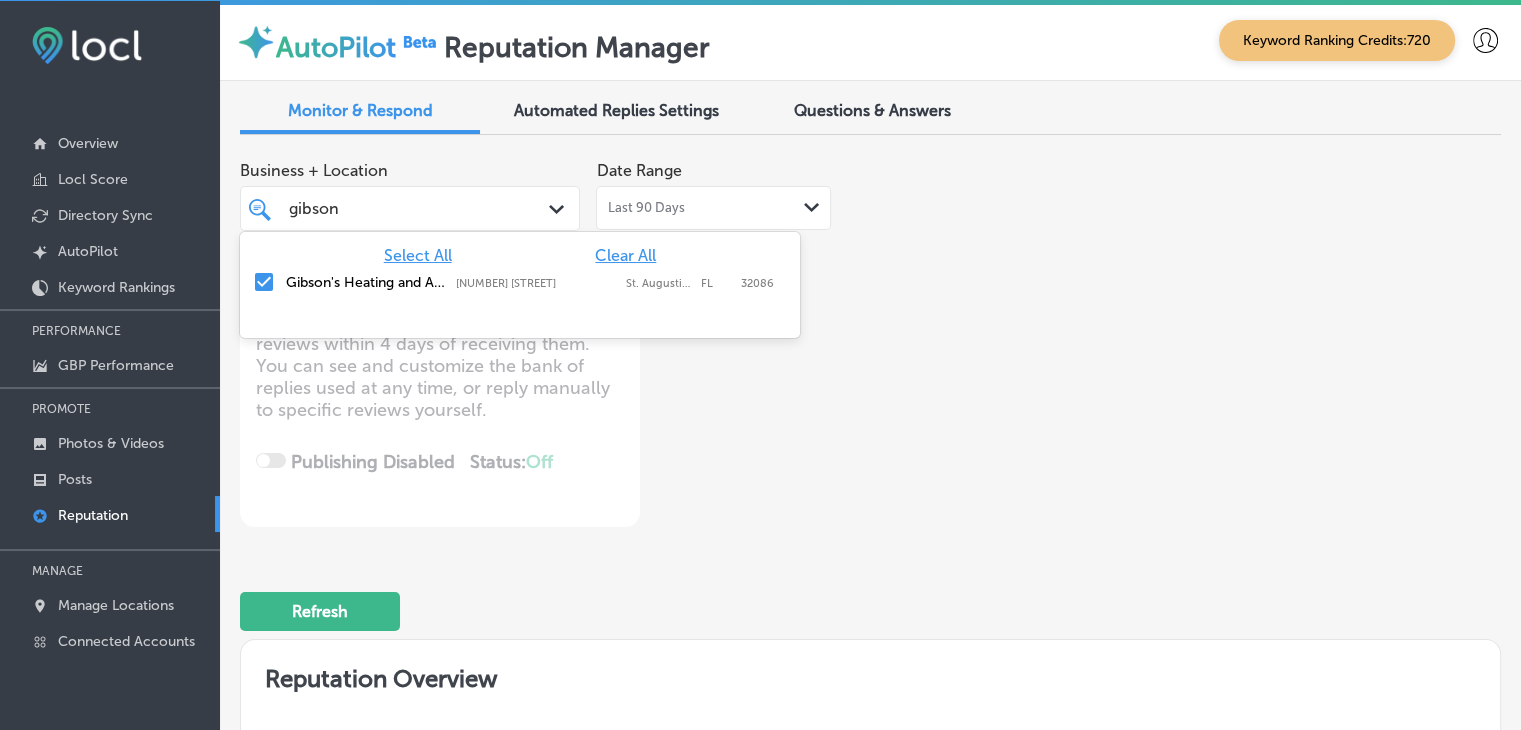 click on "Select All" at bounding box center [418, 255] 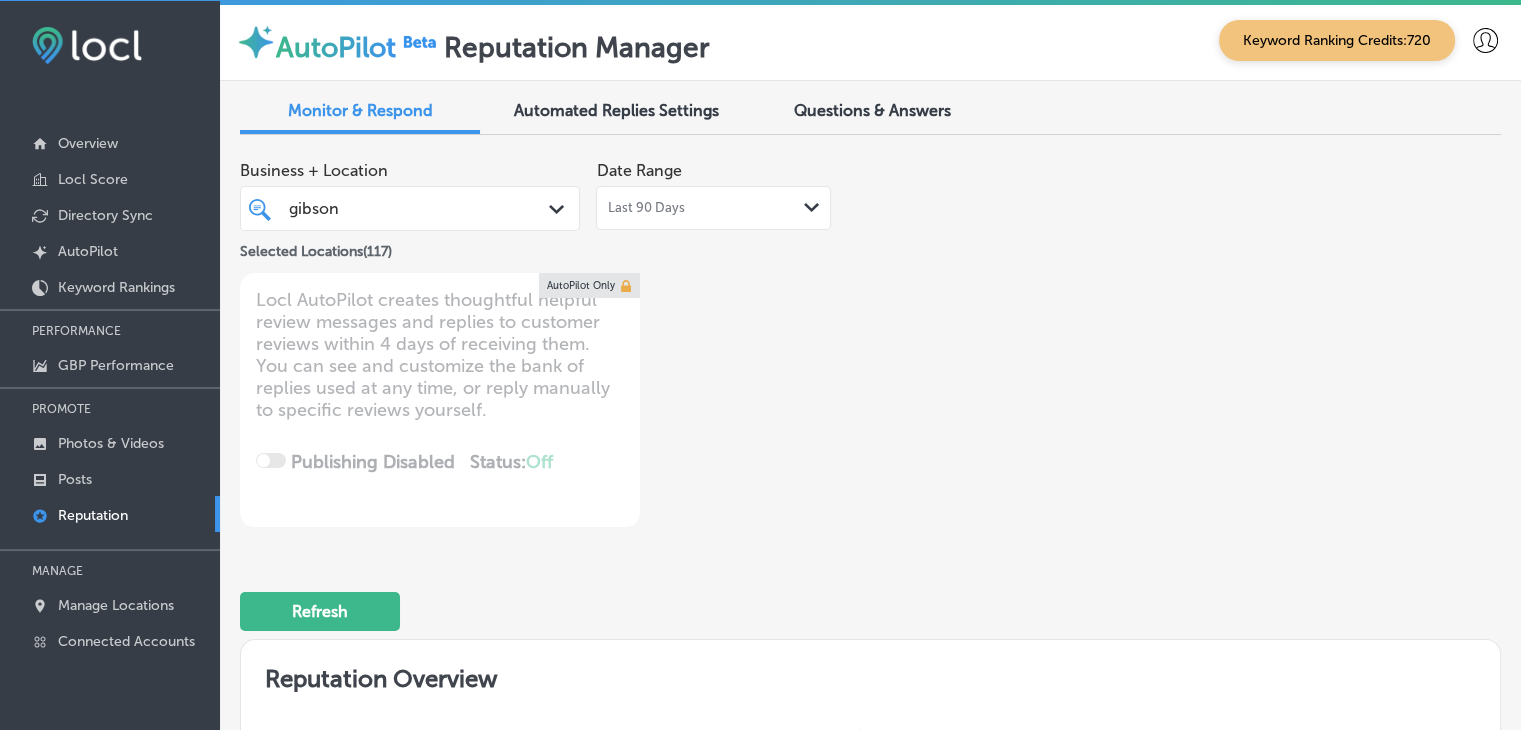 click on "Questions & Answers" at bounding box center (872, 112) 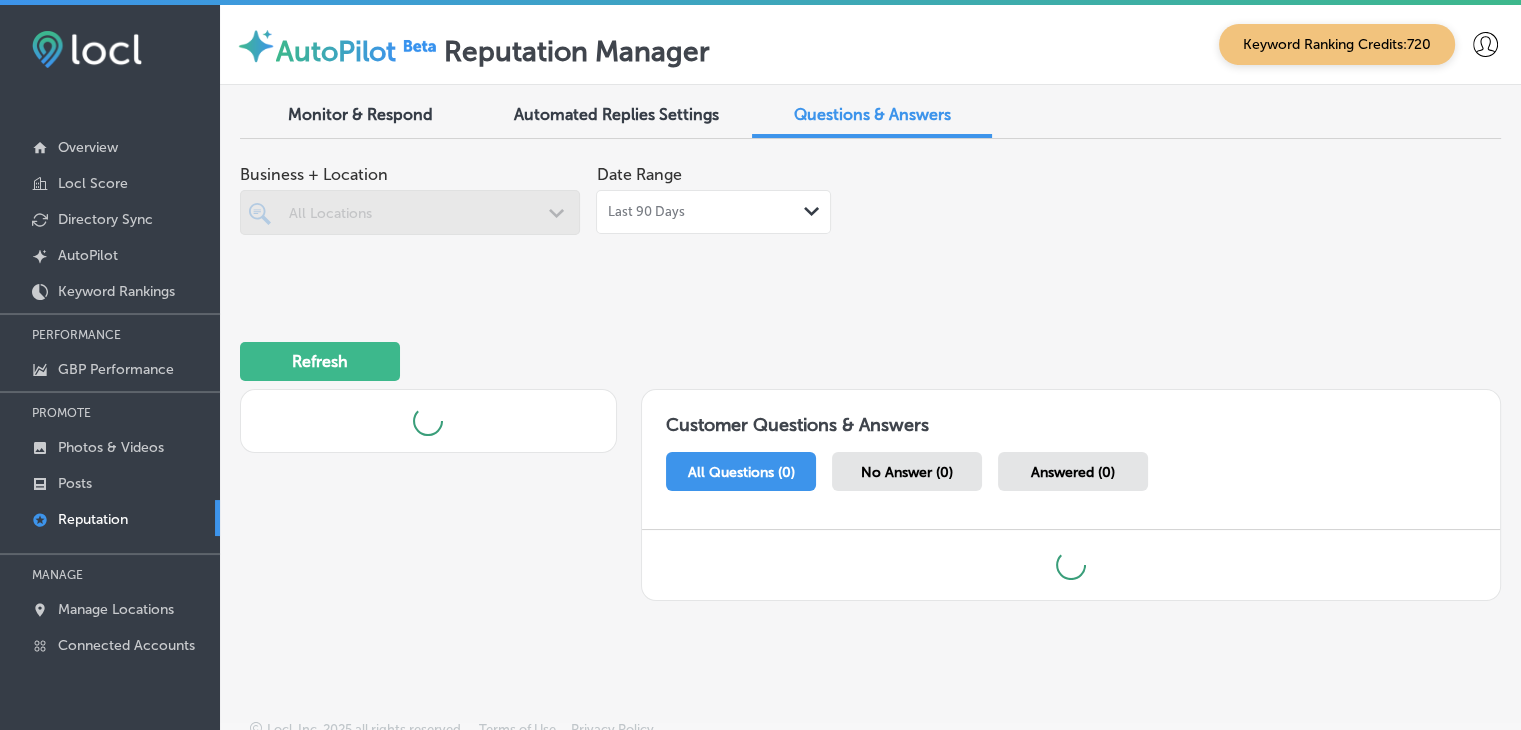 click on "AutoPilot Reputation Manager Keyword Ranking Credits:  720" at bounding box center [870, 45] 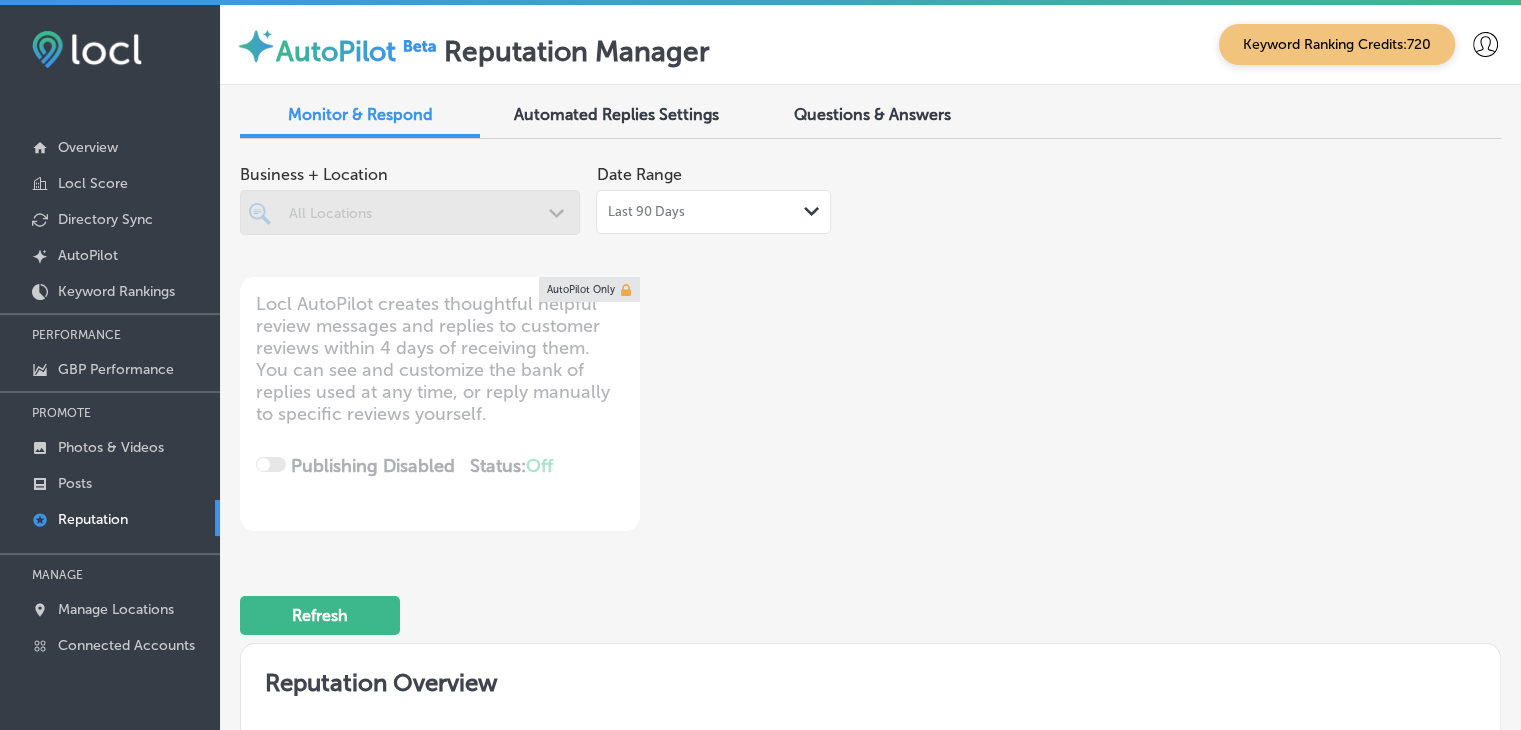 click on "Last 90 Days
Path
Created with Sketch." at bounding box center [713, 212] 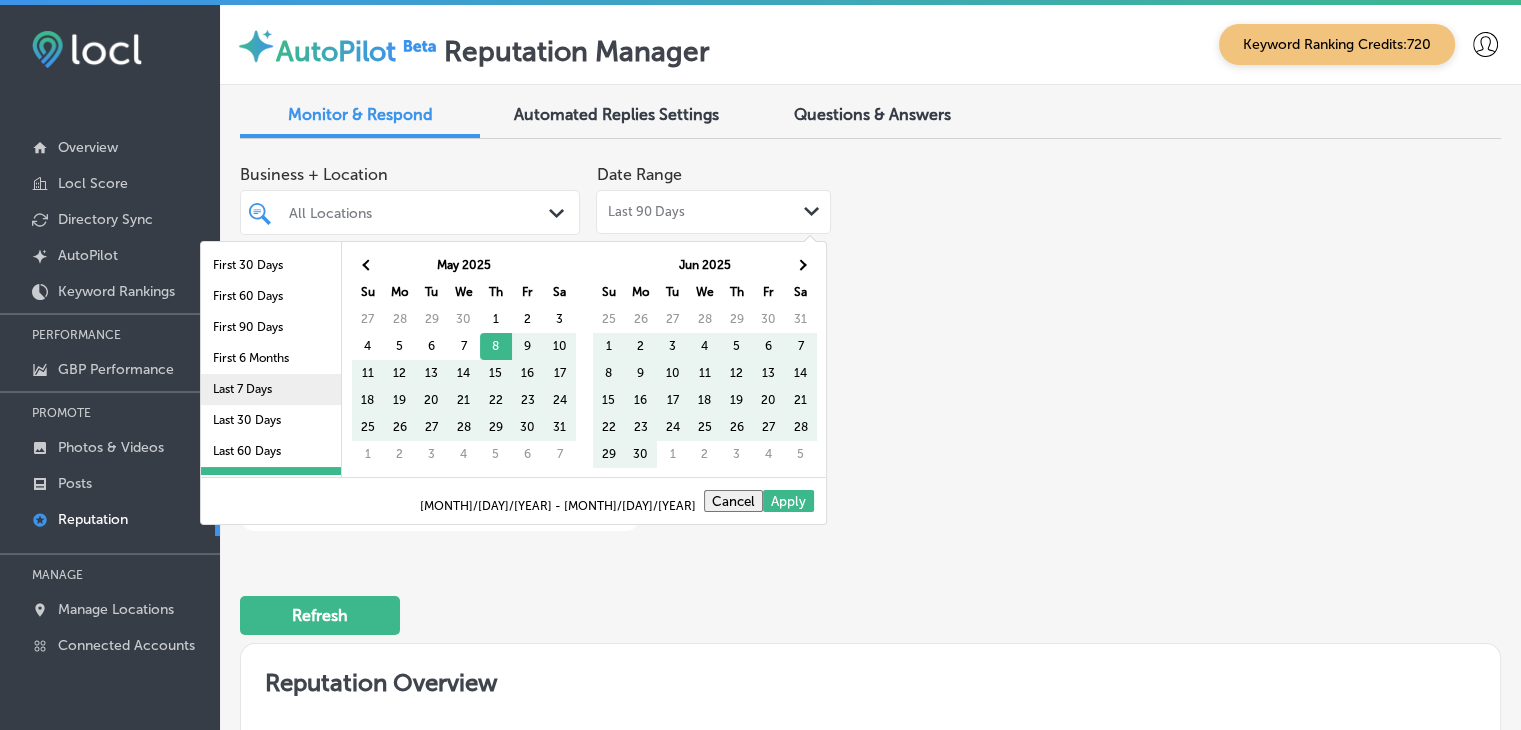 click on "Last 7 Days" at bounding box center (271, 389) 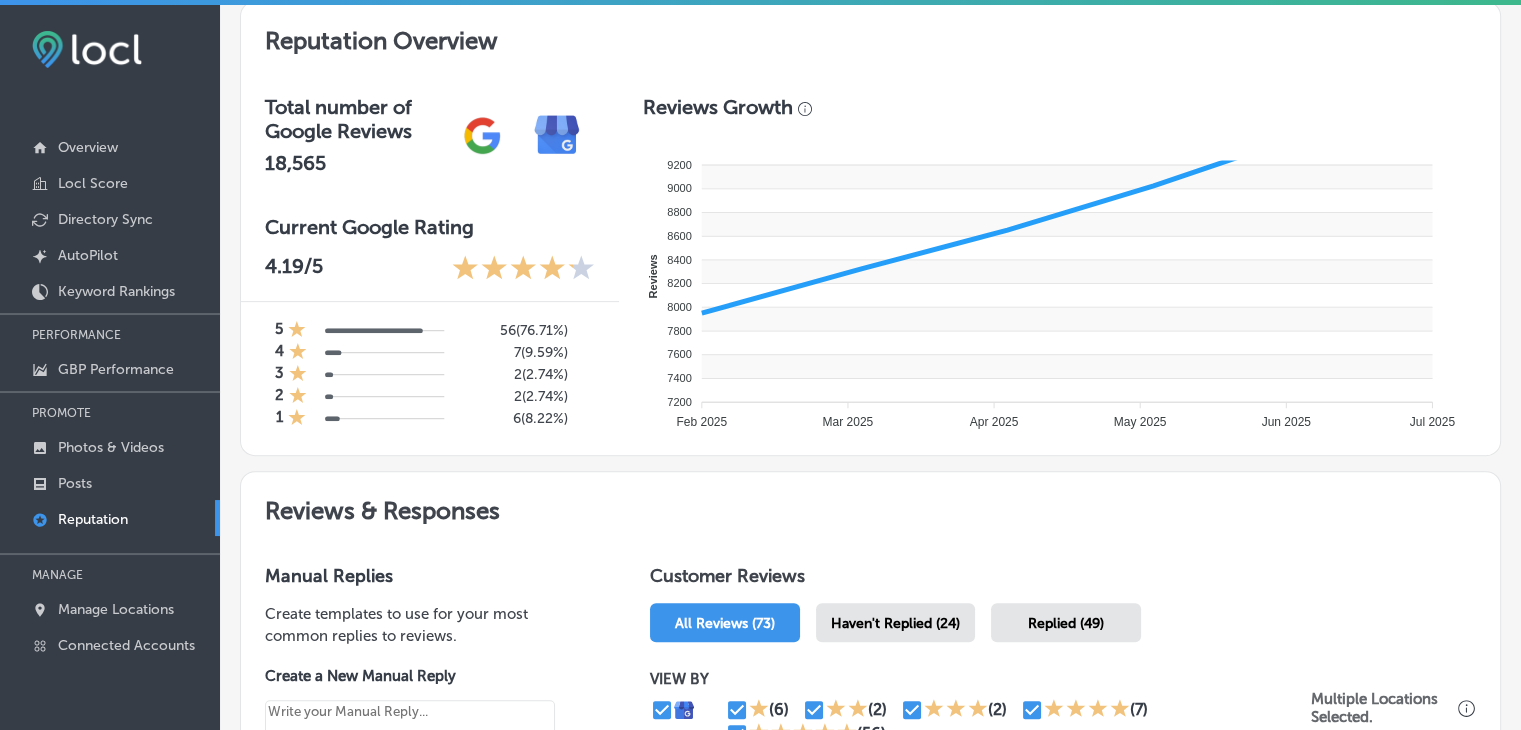 scroll, scrollTop: 942, scrollLeft: 0, axis: vertical 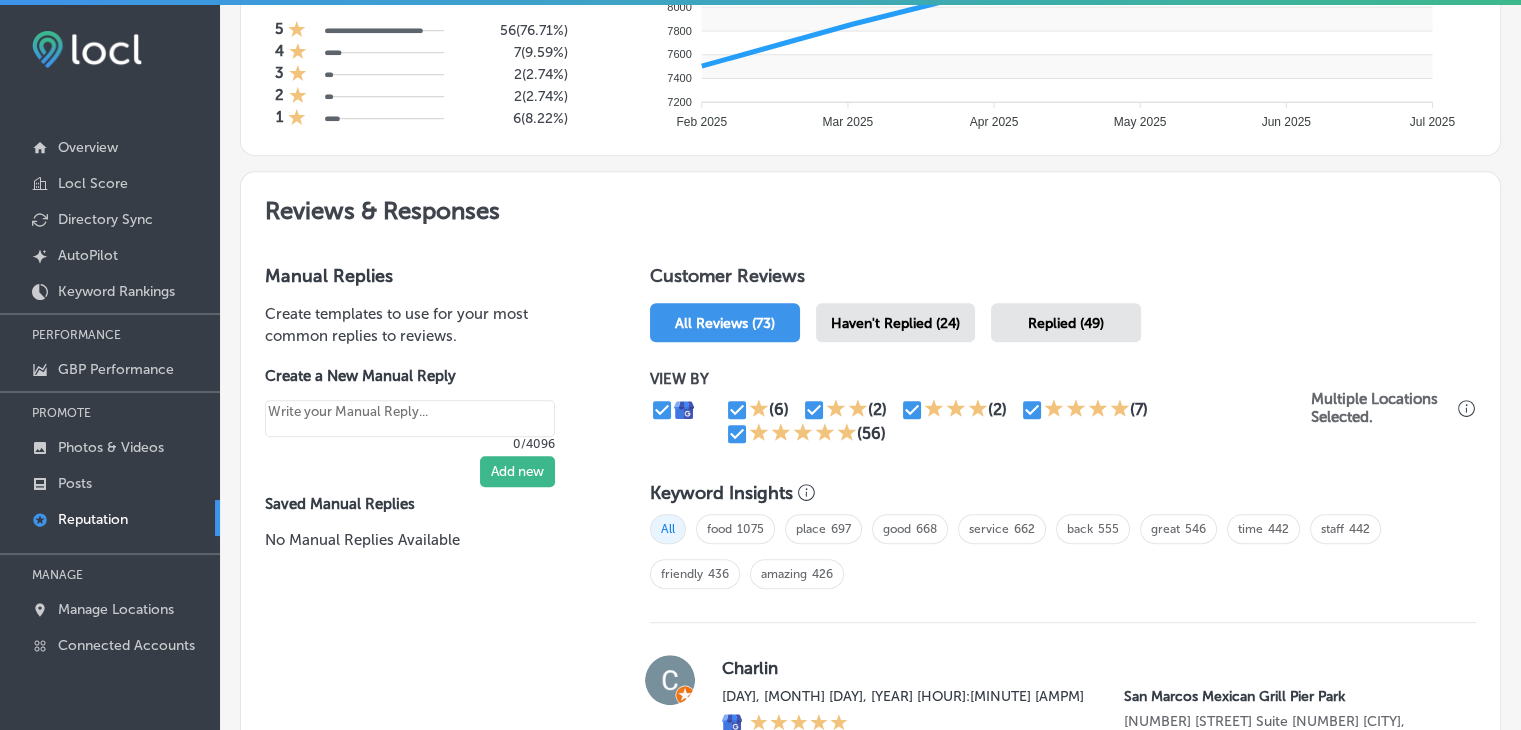 click on "Haven't Replied (24)" at bounding box center (895, 323) 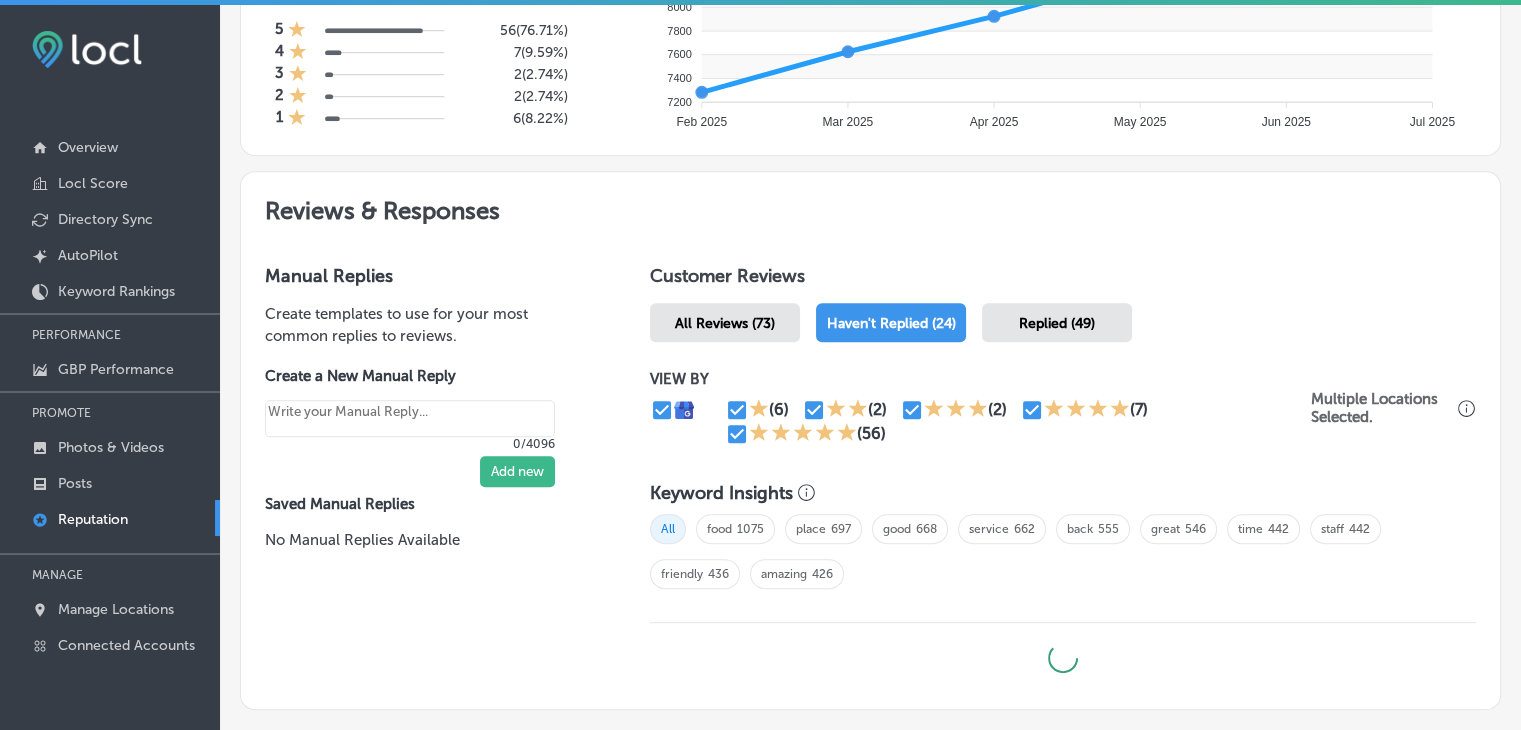 type on "x" 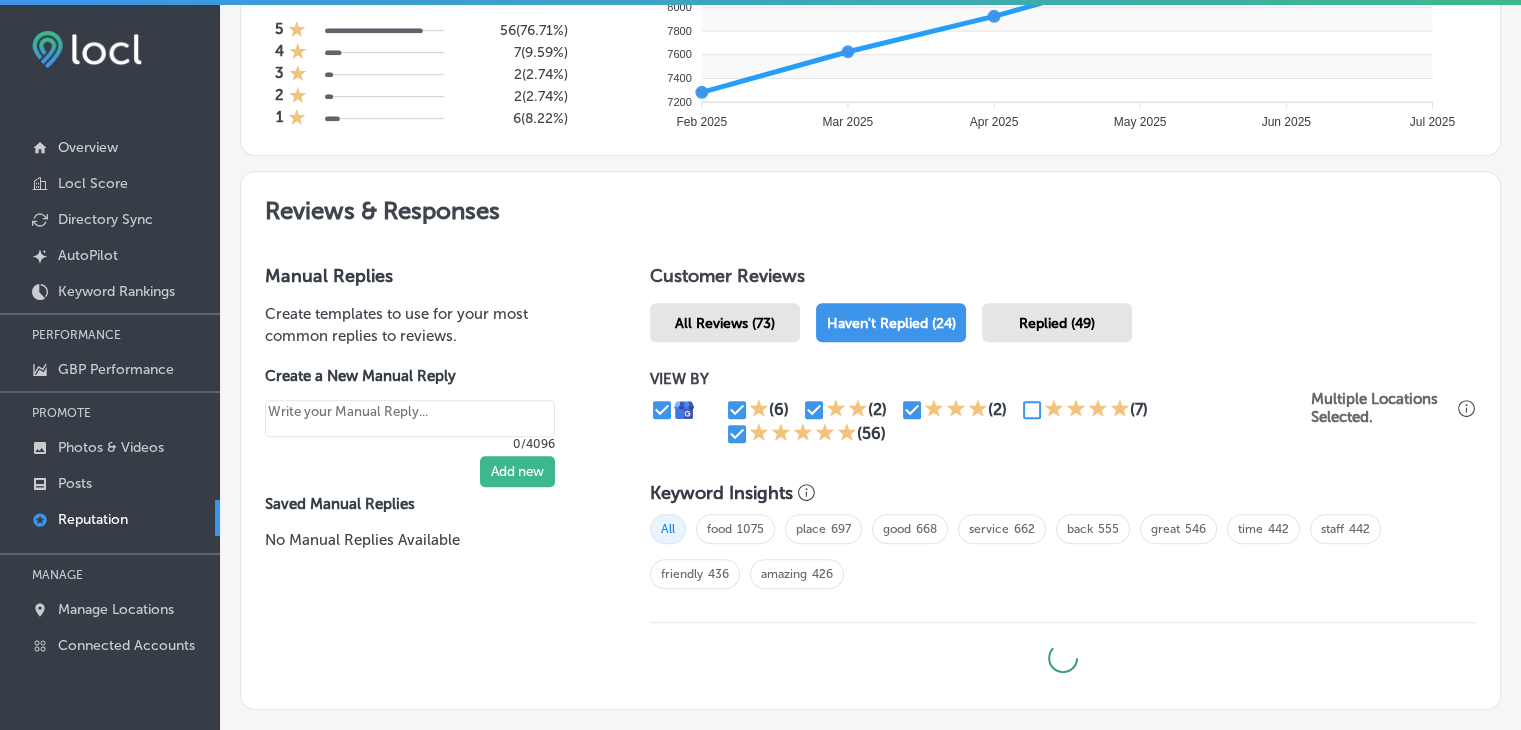 click on "VIEW BY (6) (2) (2) (7) (56) Multiple Locations Selected." at bounding box center [1063, 408] 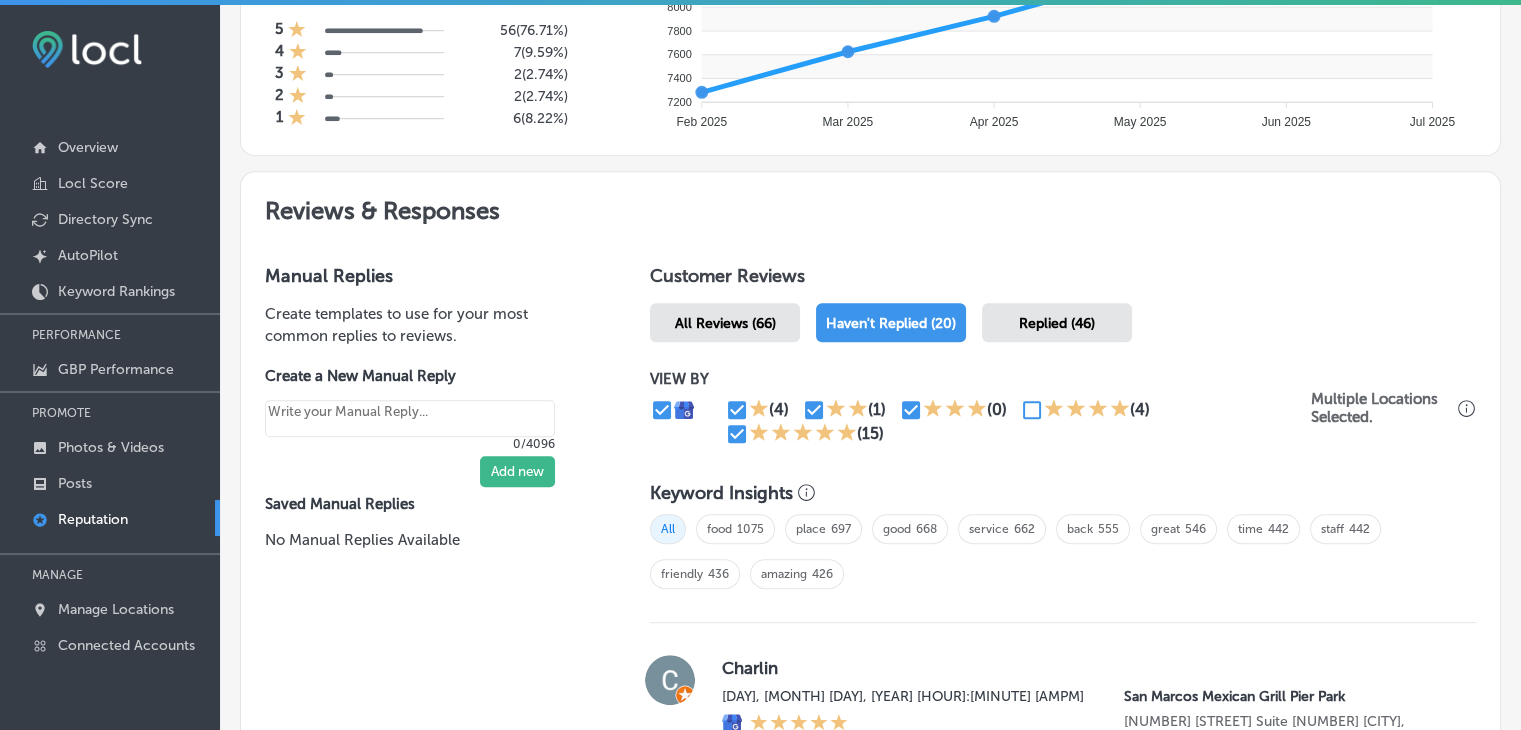 click at bounding box center [759, 410] 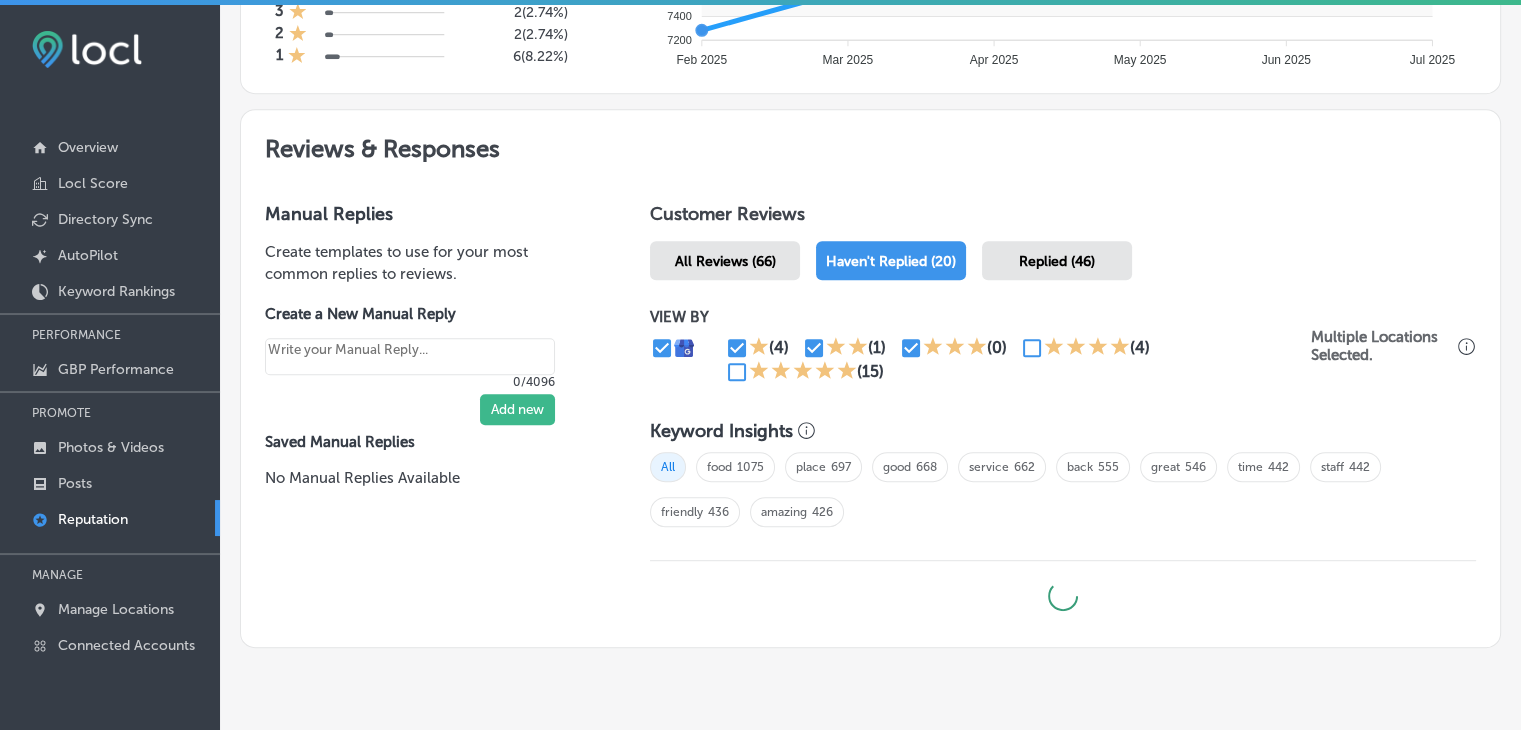scroll, scrollTop: 1059, scrollLeft: 0, axis: vertical 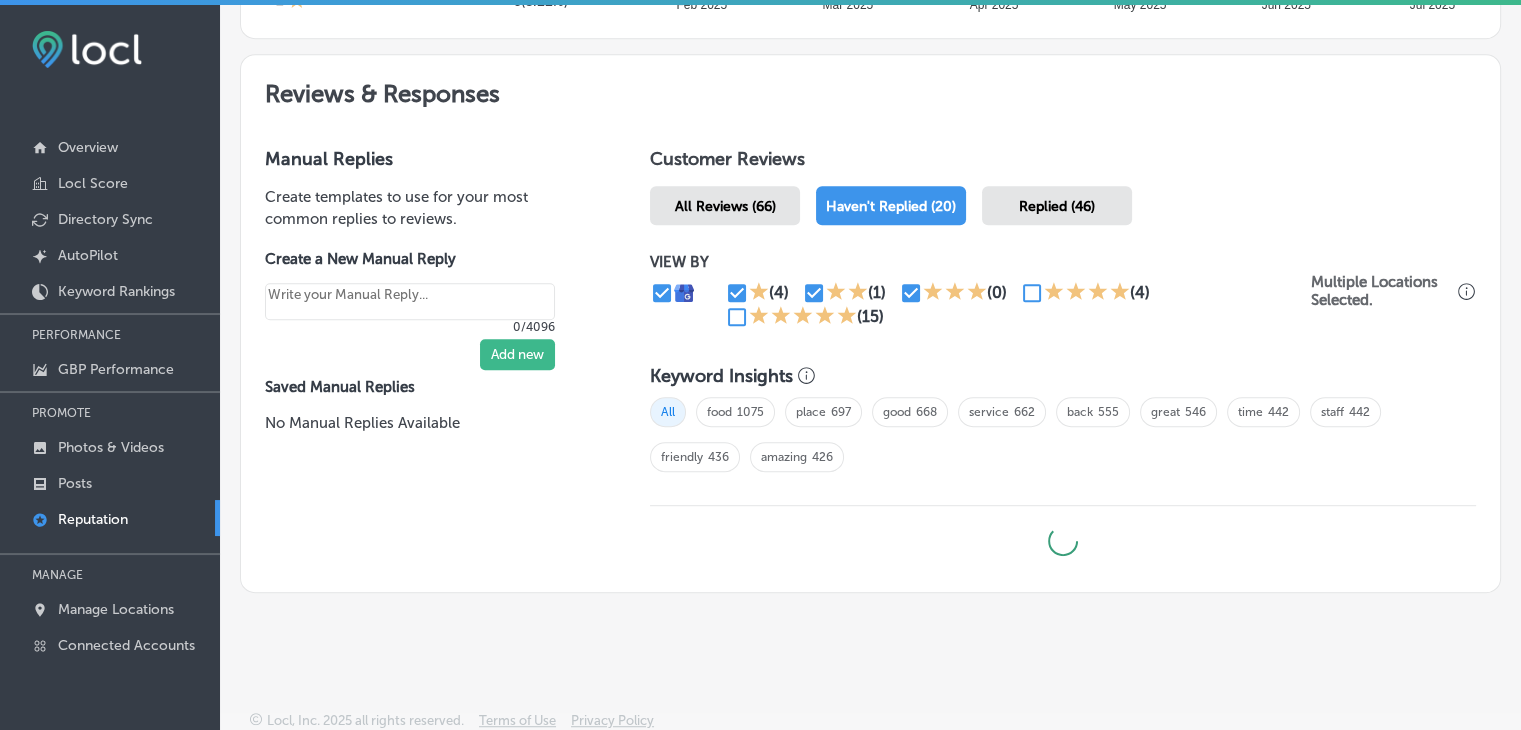type on "x" 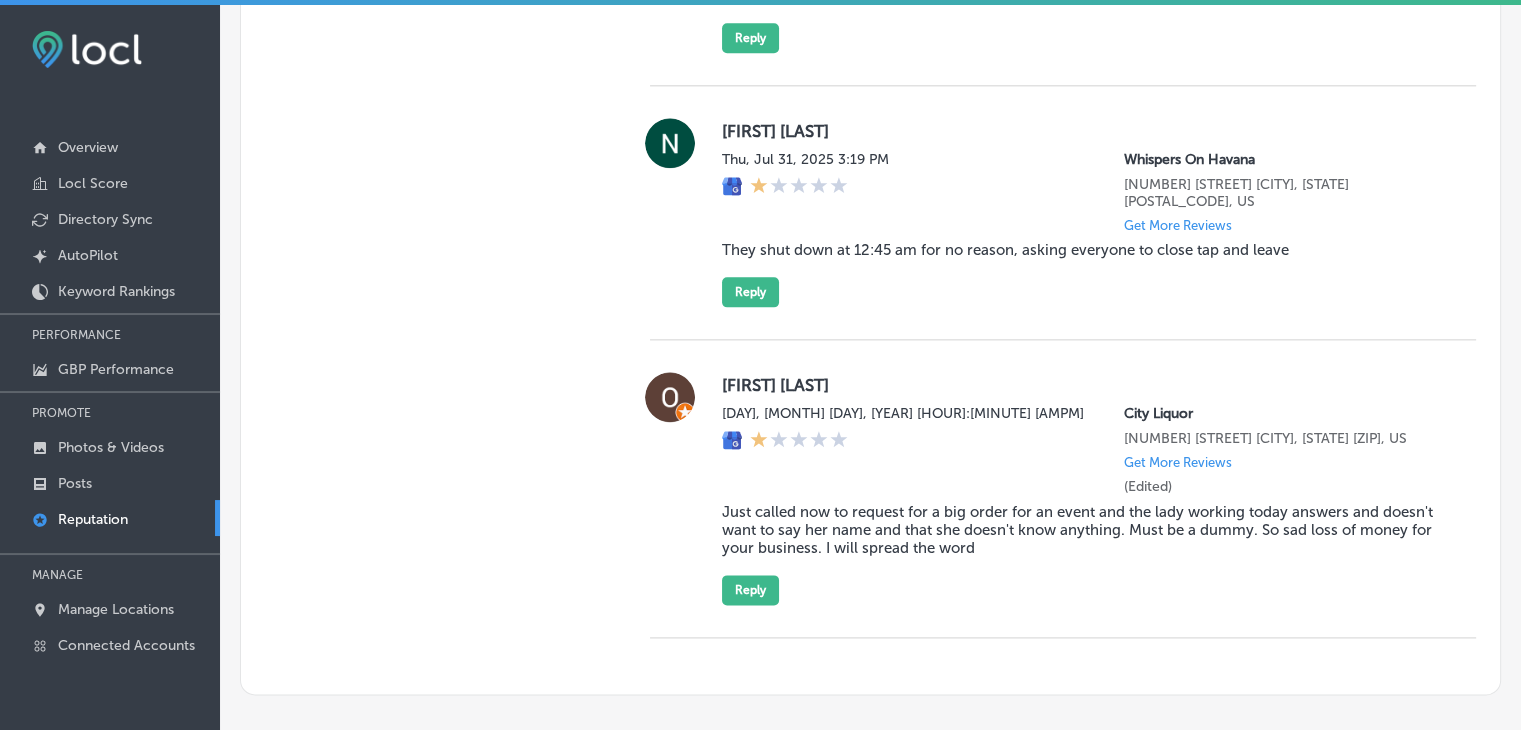 scroll, scrollTop: 2624, scrollLeft: 0, axis: vertical 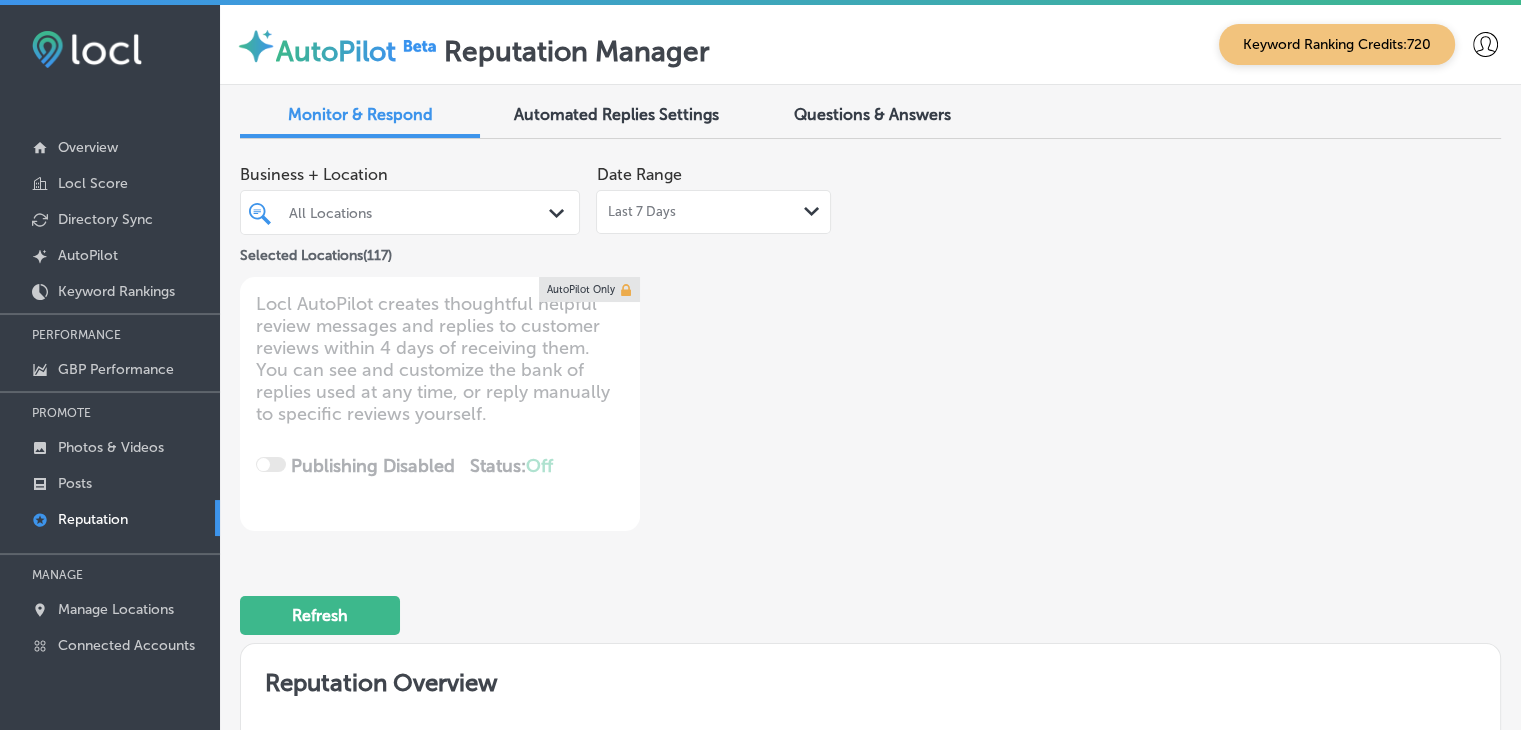 click on "All Locations" at bounding box center [420, 212] 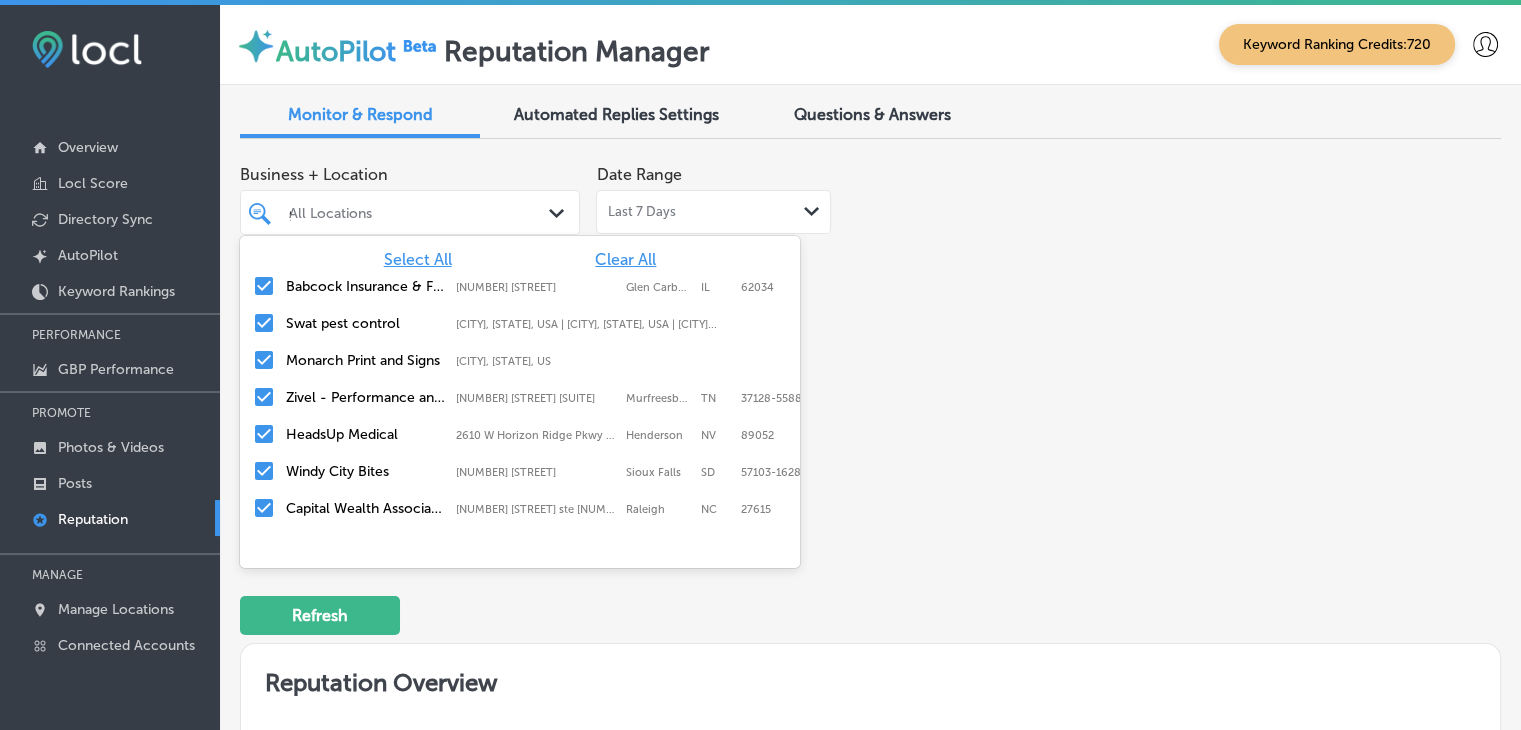 type on "giub" 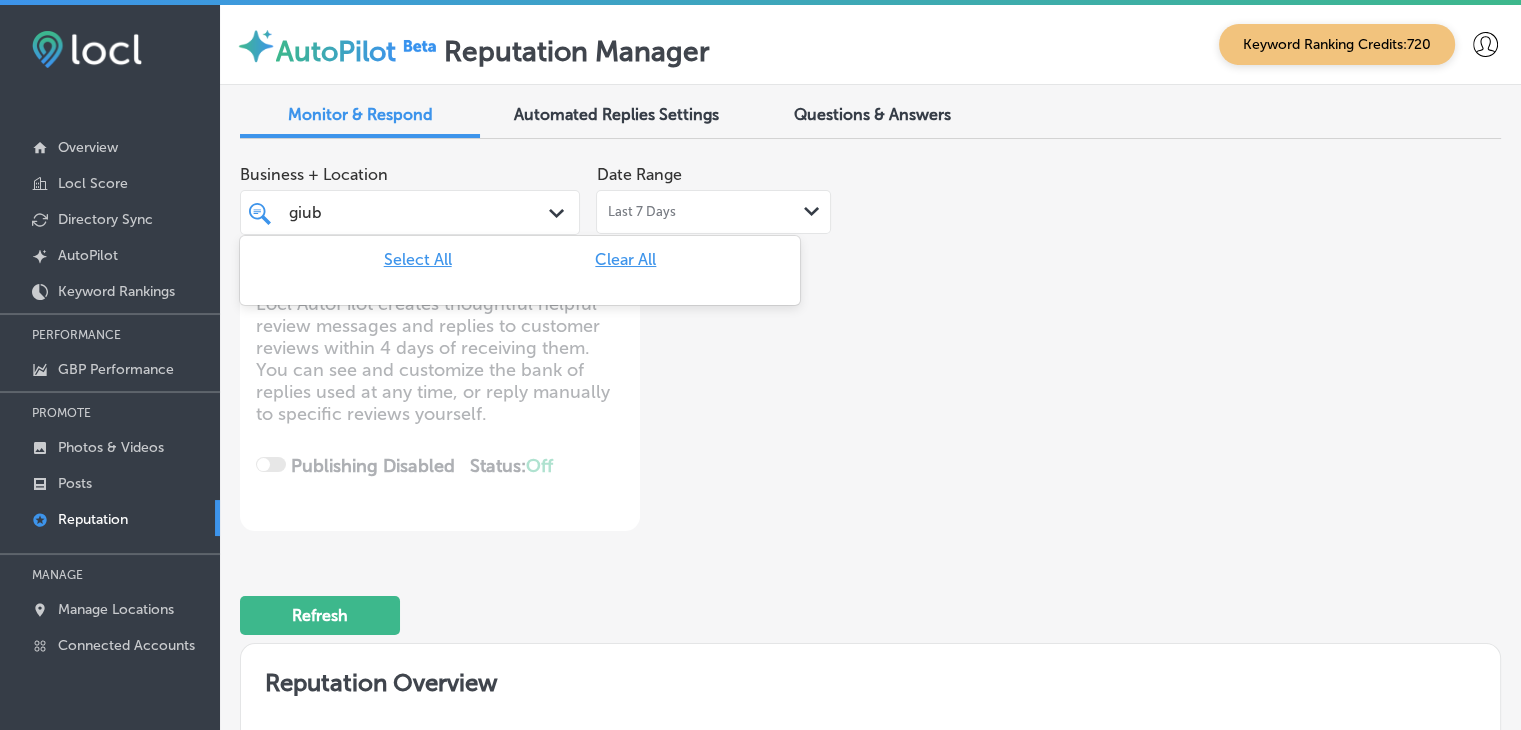 click on "Clear All" at bounding box center (625, 259) 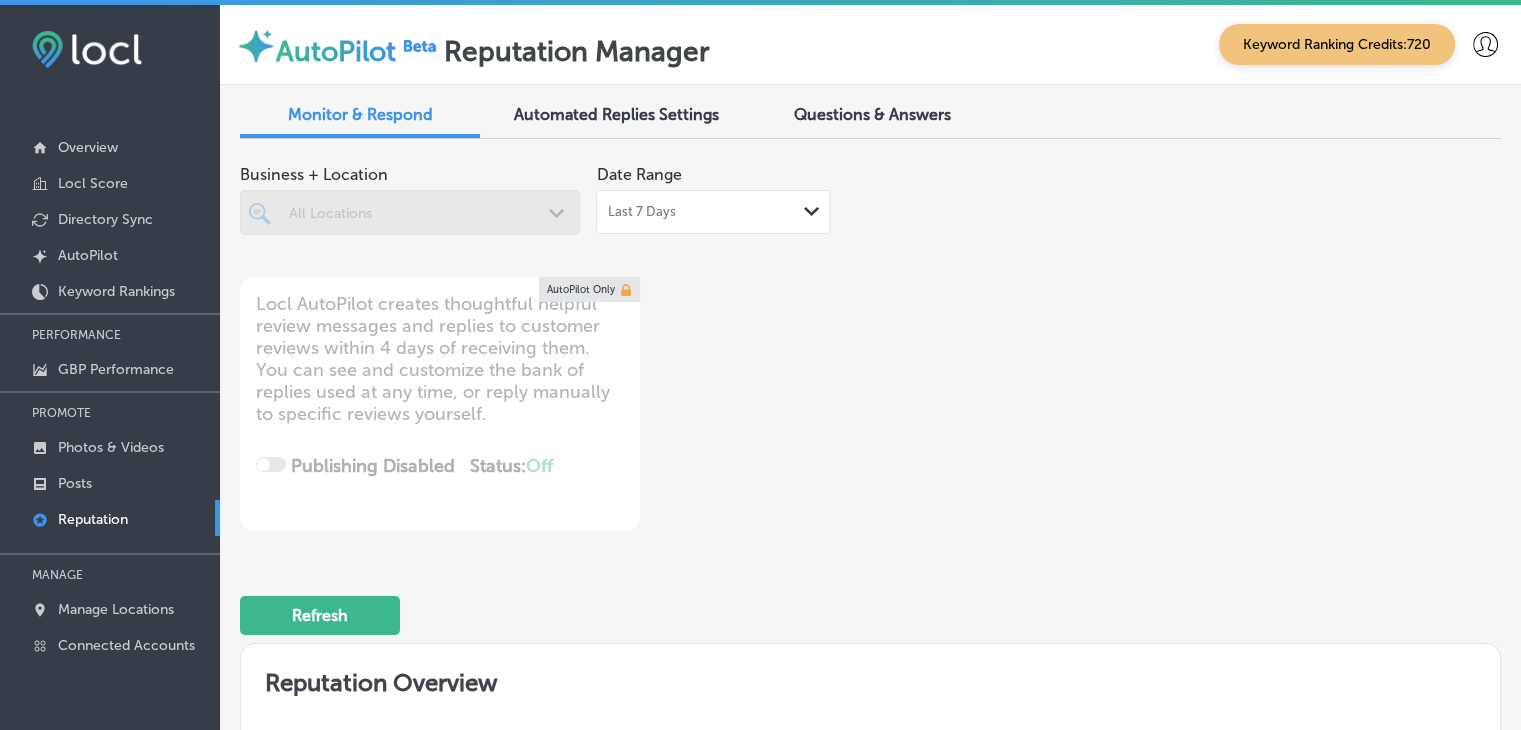 click at bounding box center (410, 212) 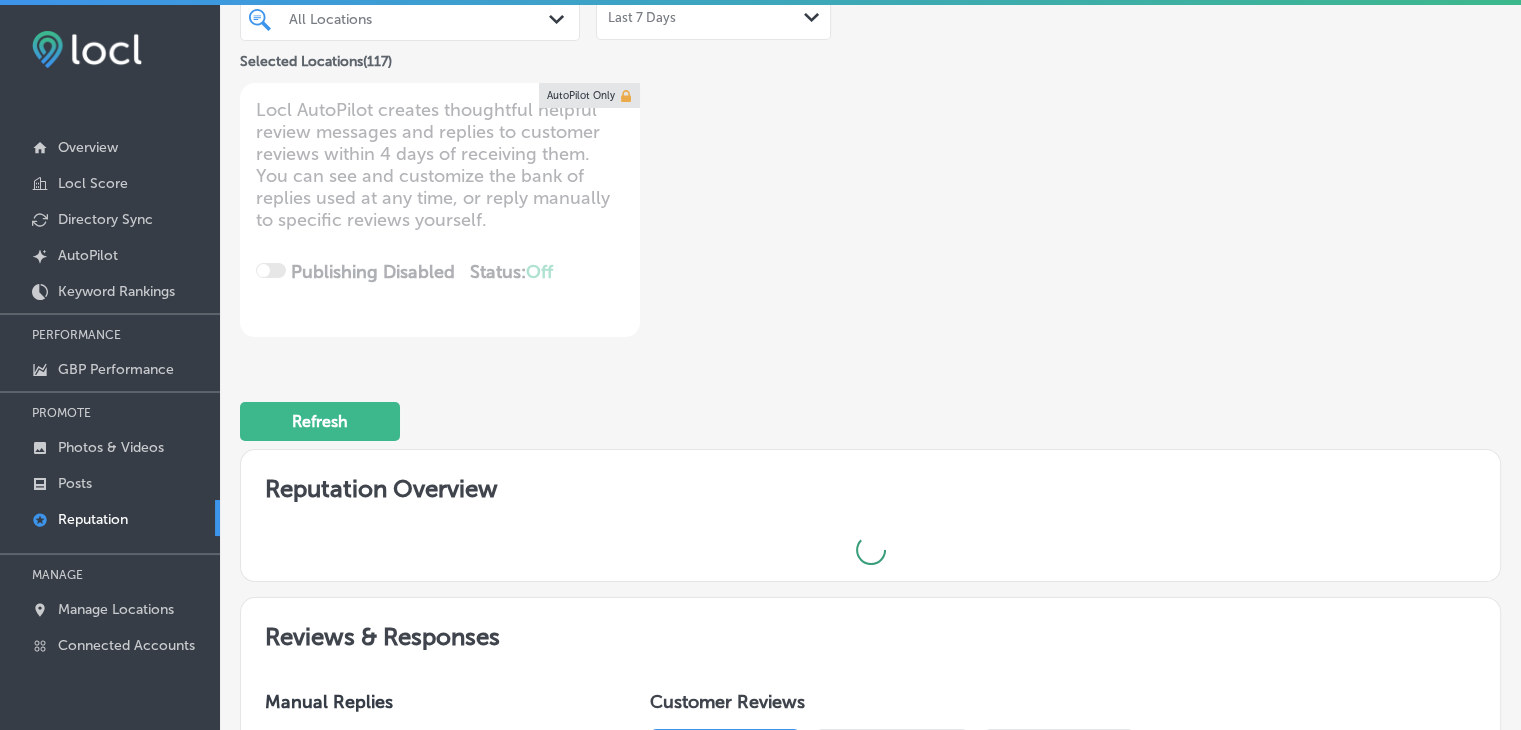 scroll, scrollTop: 0, scrollLeft: 0, axis: both 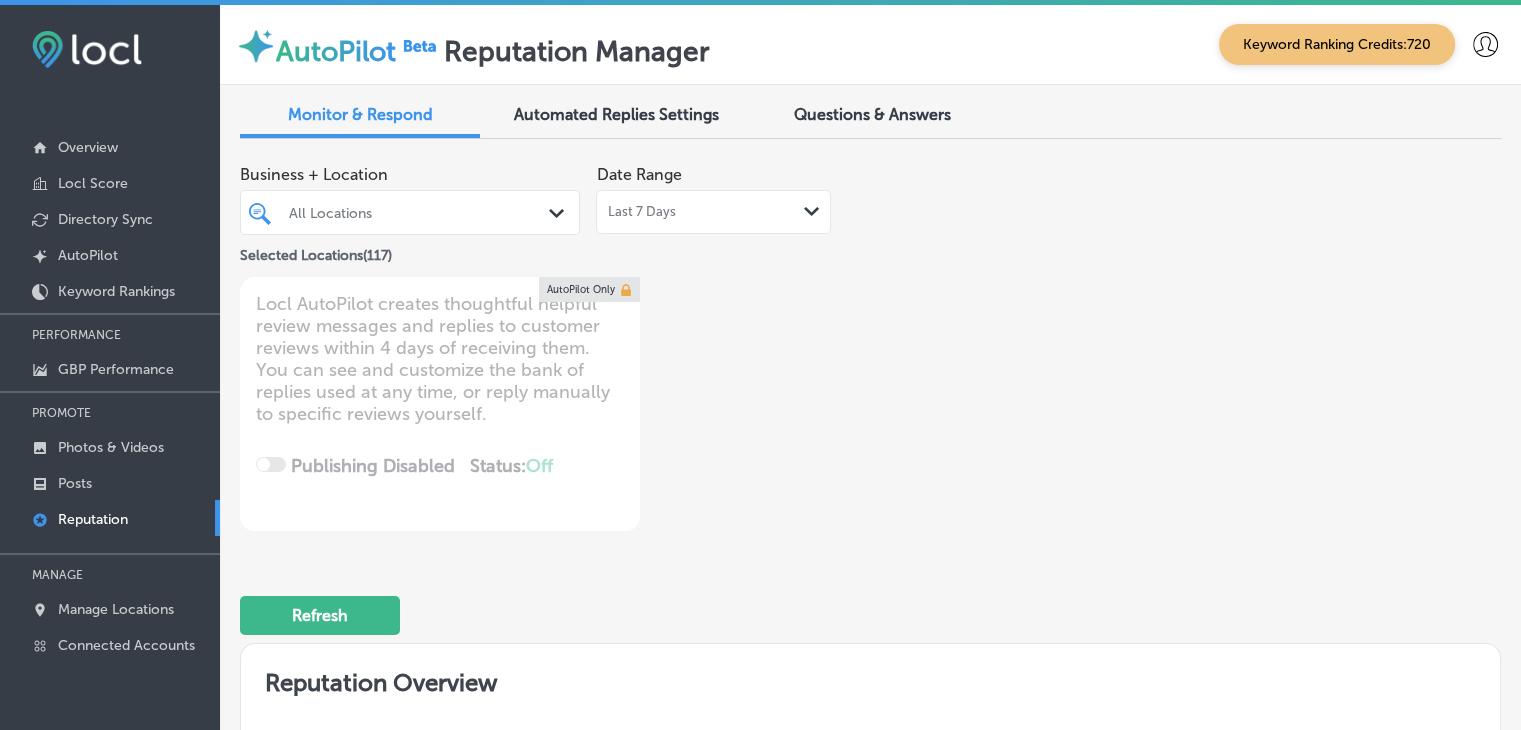click on "All Locations
Path
Created with Sketch." at bounding box center (410, 212) 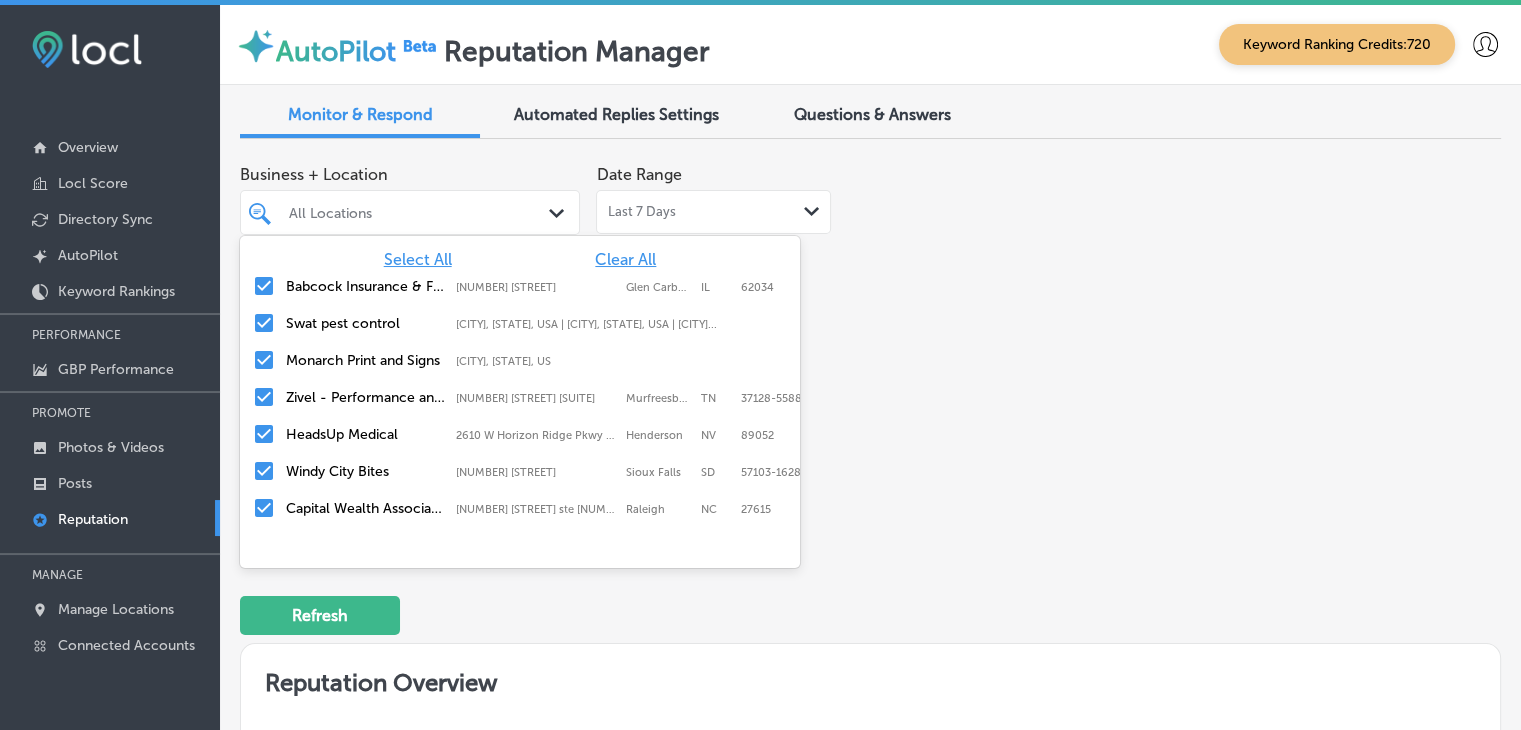 click on "All Locations
Path
Created with Sketch." at bounding box center (410, 212) 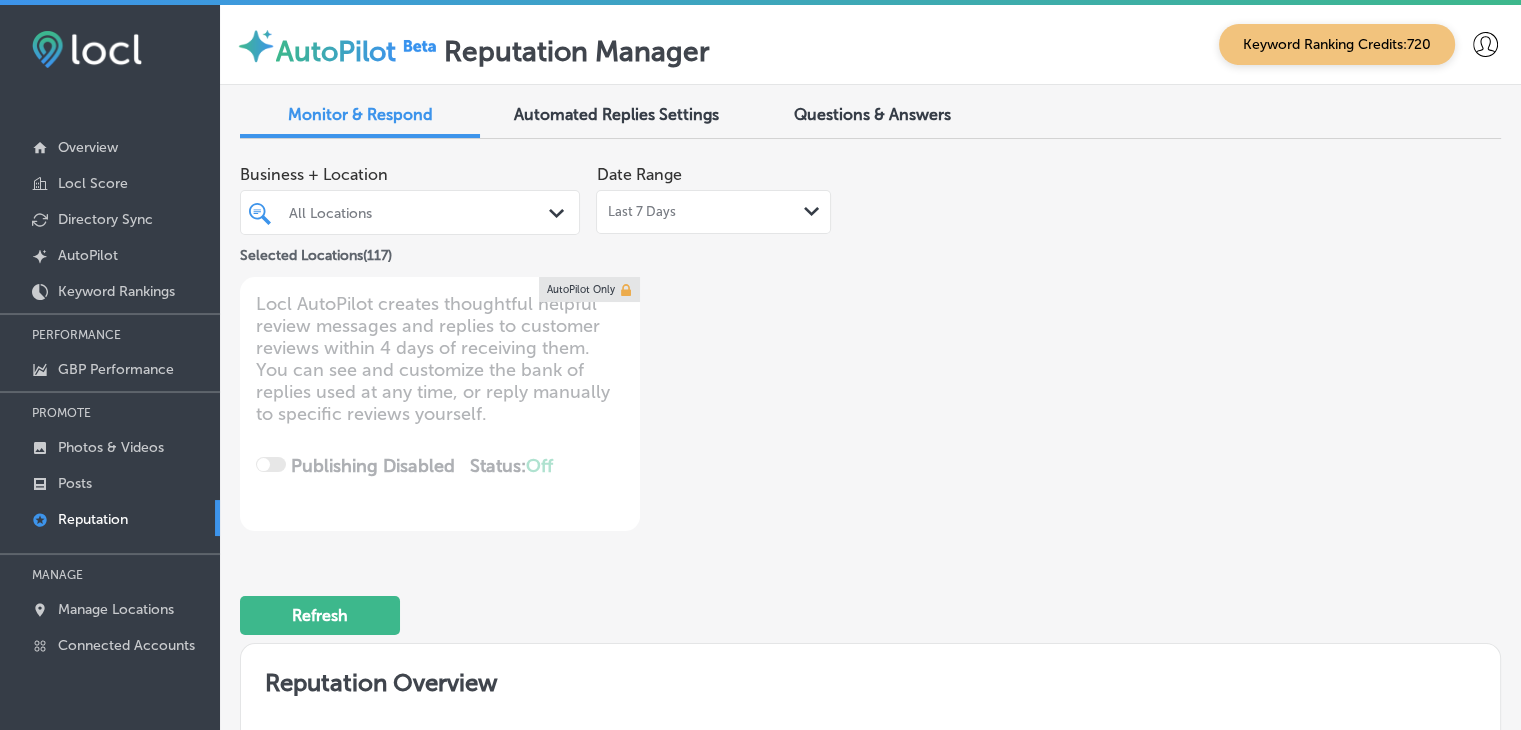 click on "All Locations
Path
Created with Sketch." at bounding box center (410, 212) 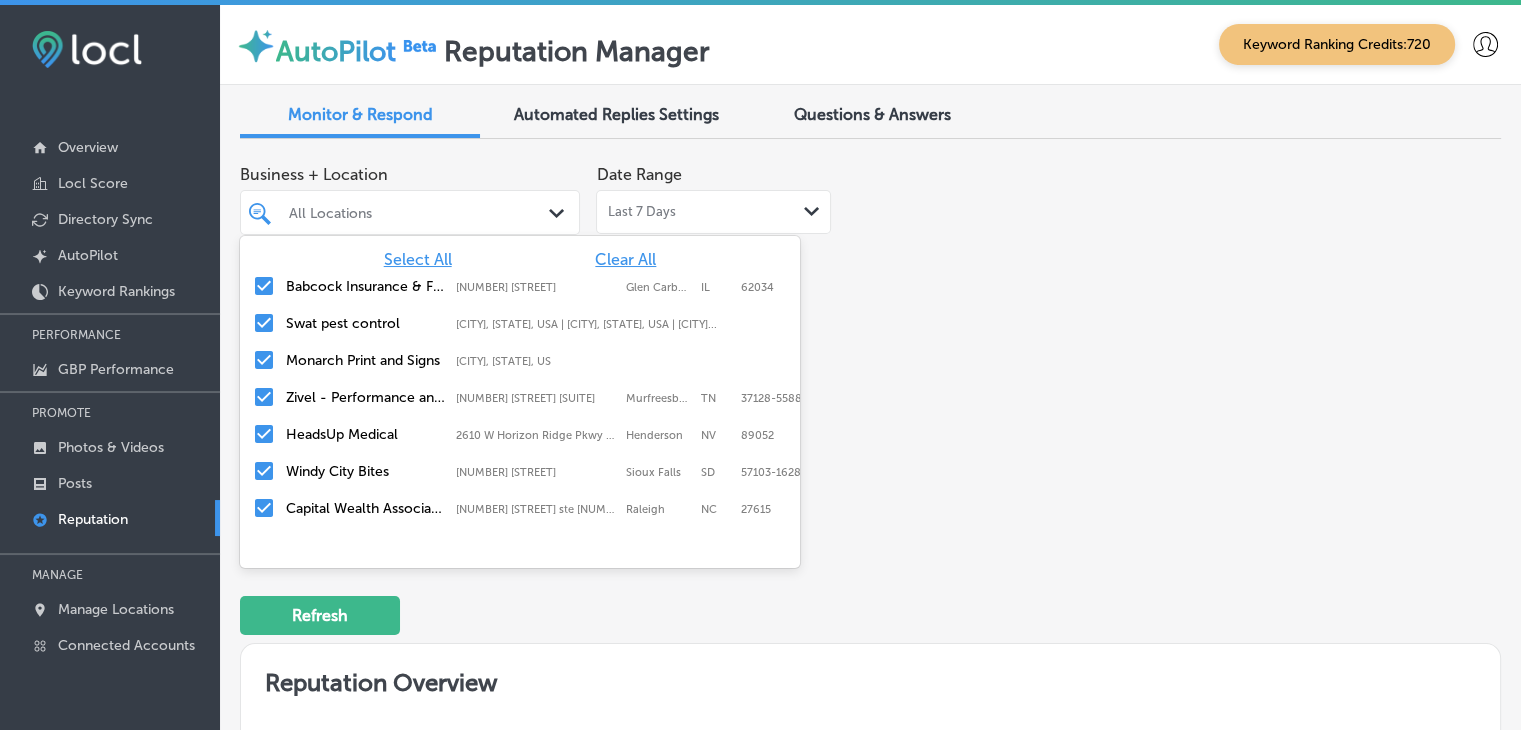 click on "Clear All" at bounding box center [625, 259] 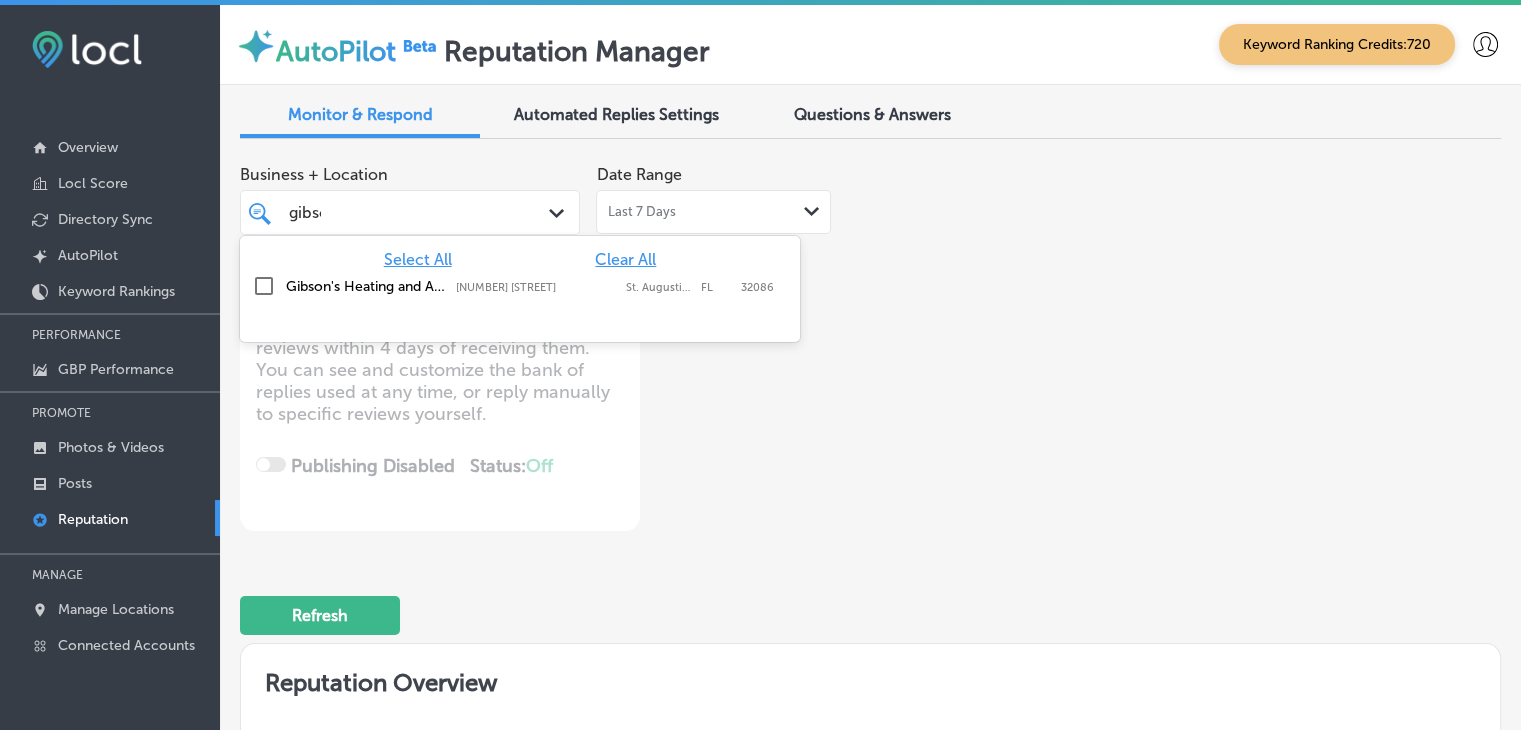 type on "gibson" 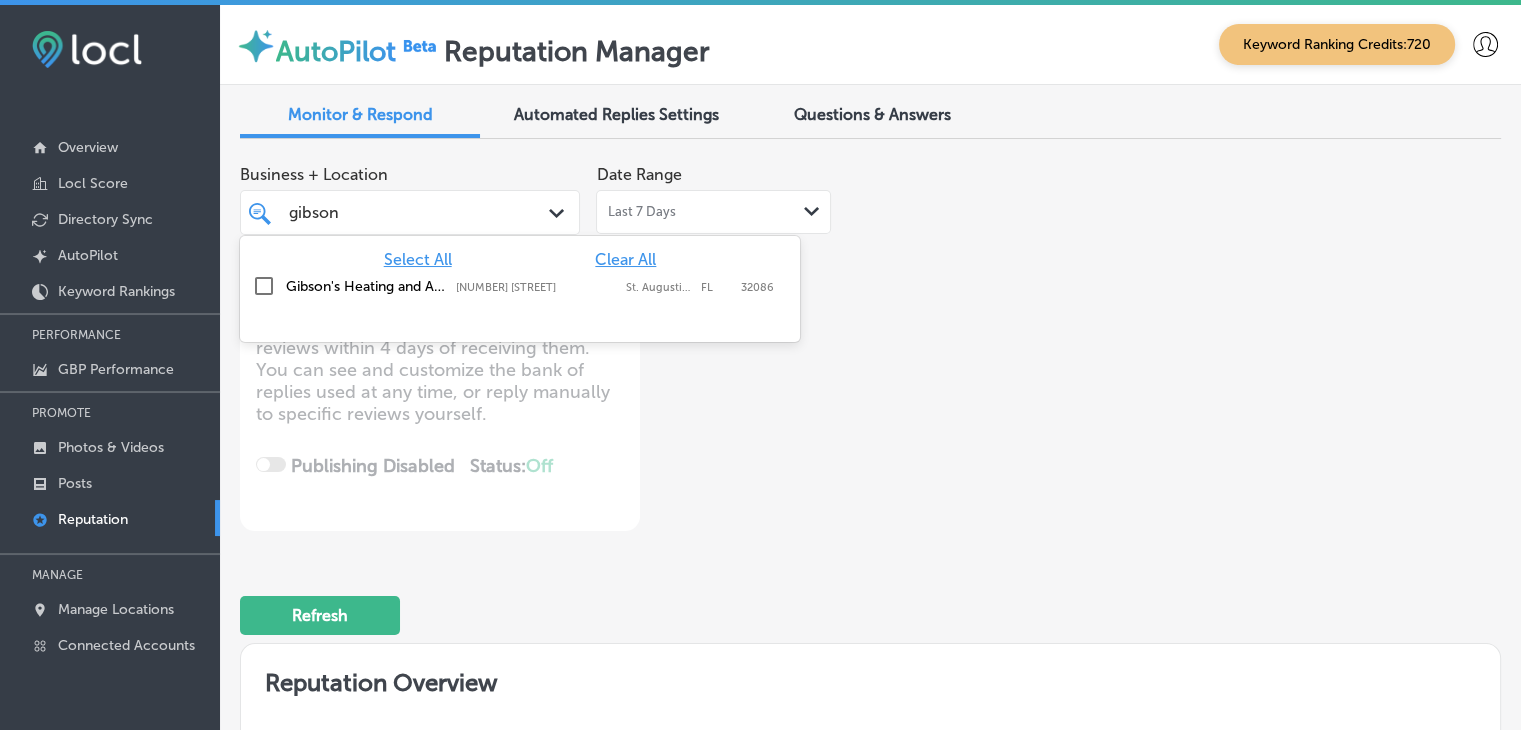 click on "Gibson's Heating and Air Conditioning LLC [NUMBER] [STREET], [CITY], [STATE], [POSTAL_CODE] [NUMBER] [STREET] [CITY] [STATE] [POSTAL_CODE]" at bounding box center (520, 286) 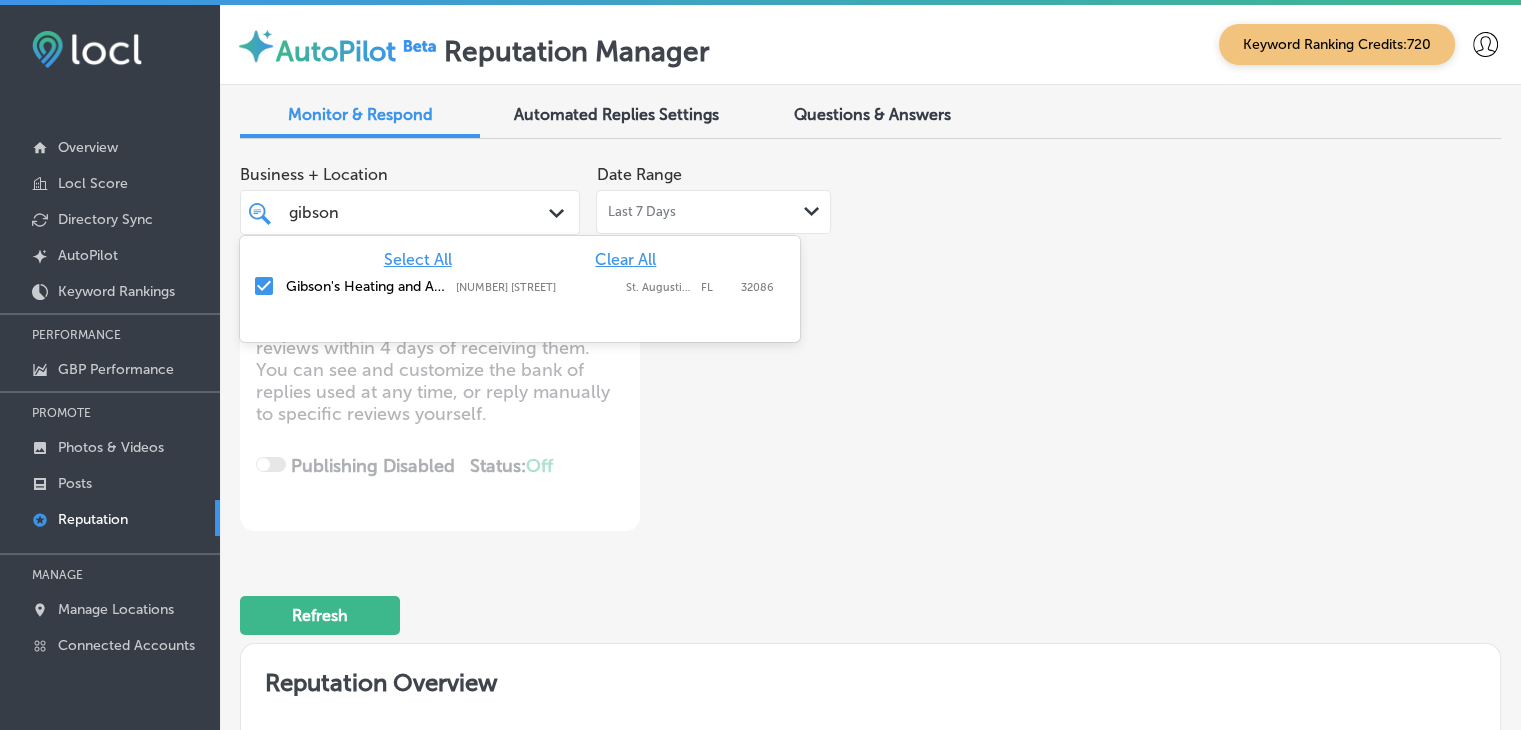 type on "gibson" 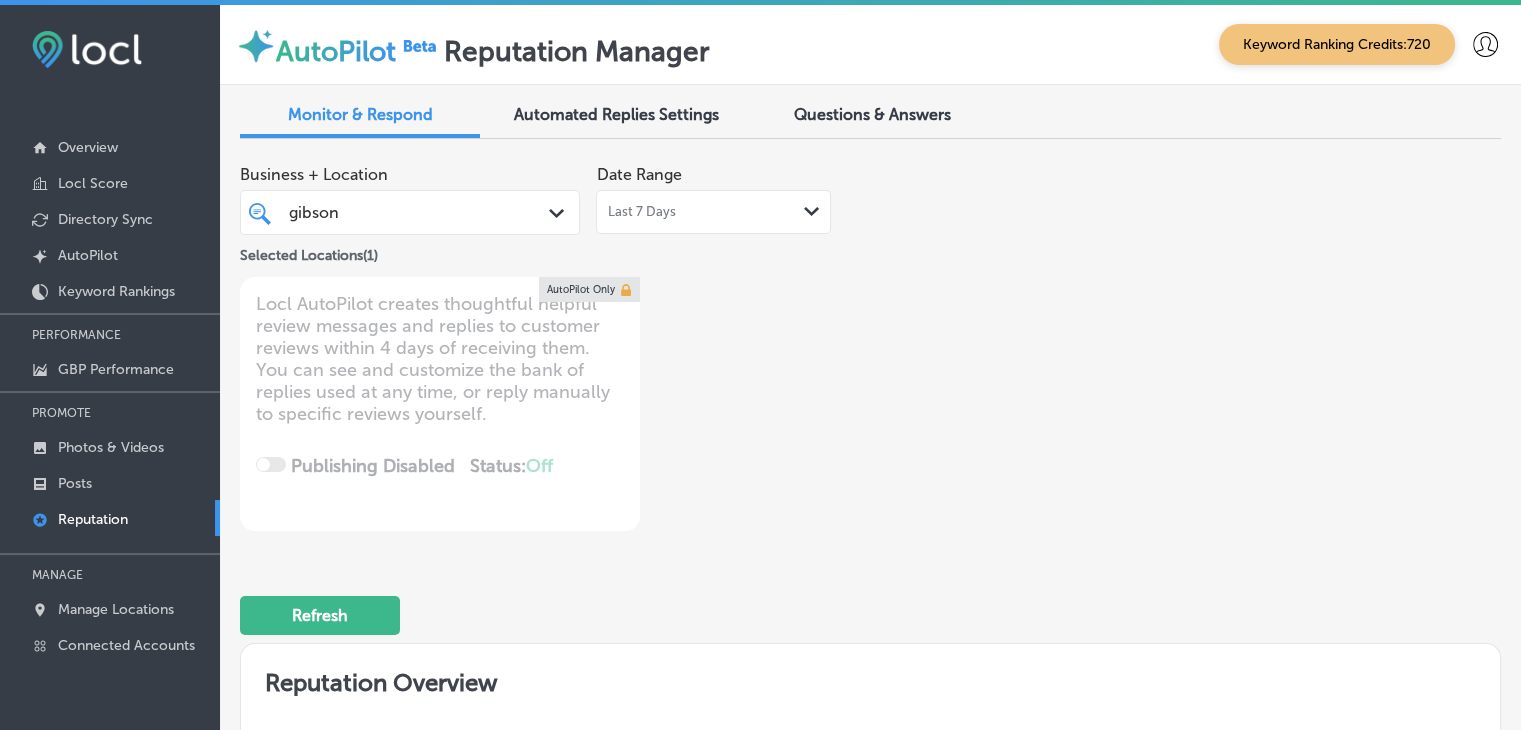 click on "Date Range Last 7 Days
Path
Created with Sketch." at bounding box center [713, 194] 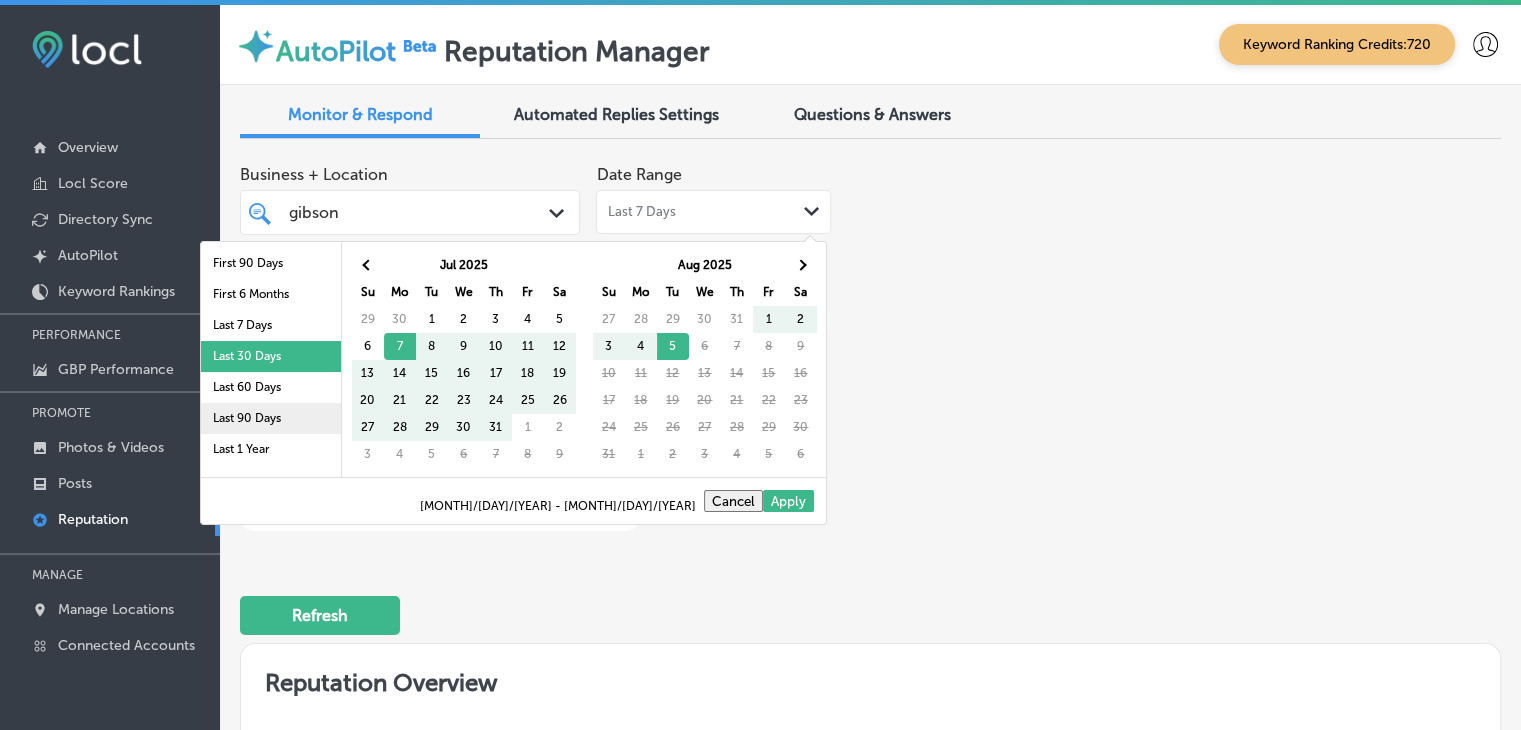 scroll, scrollTop: 116, scrollLeft: 0, axis: vertical 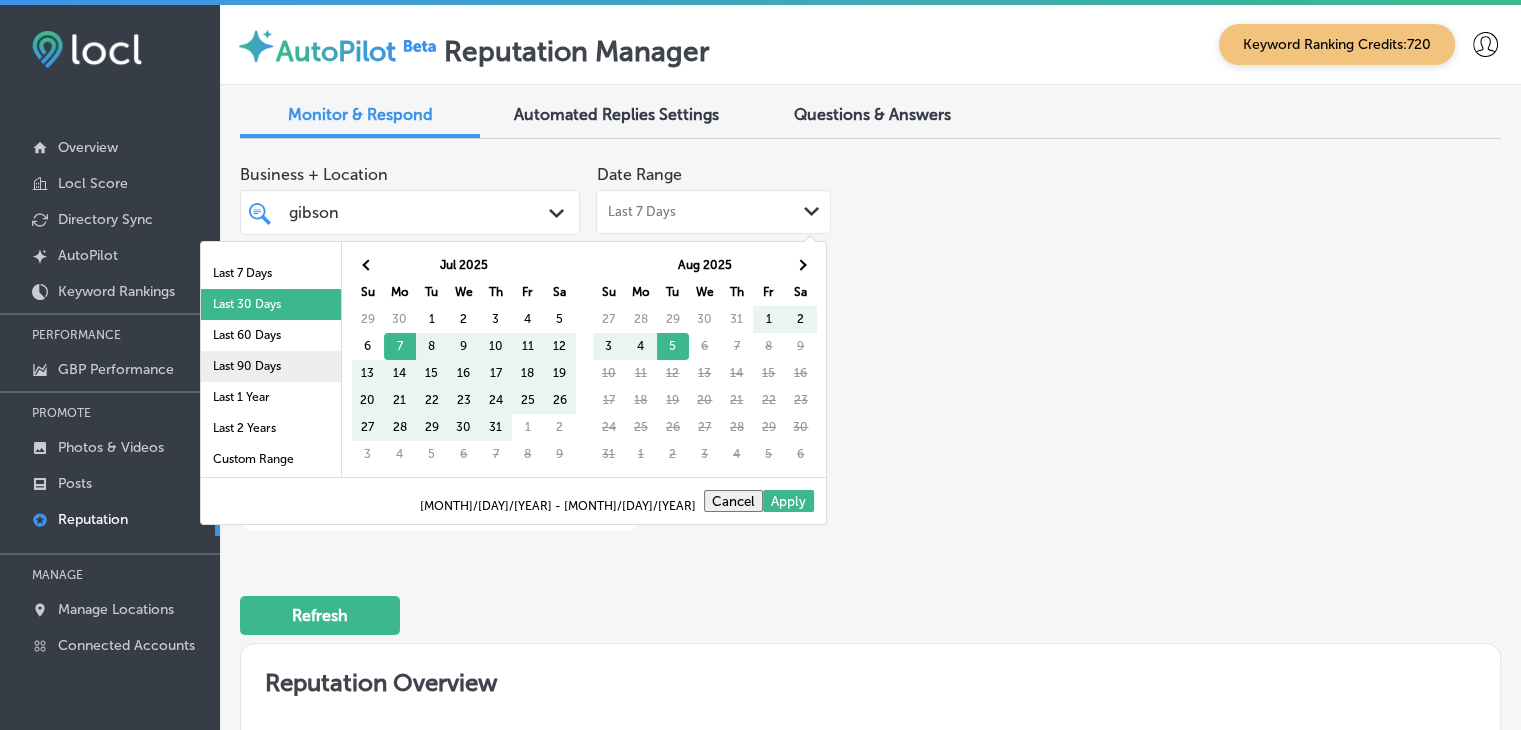 click on "Last 90 Days" at bounding box center (271, 366) 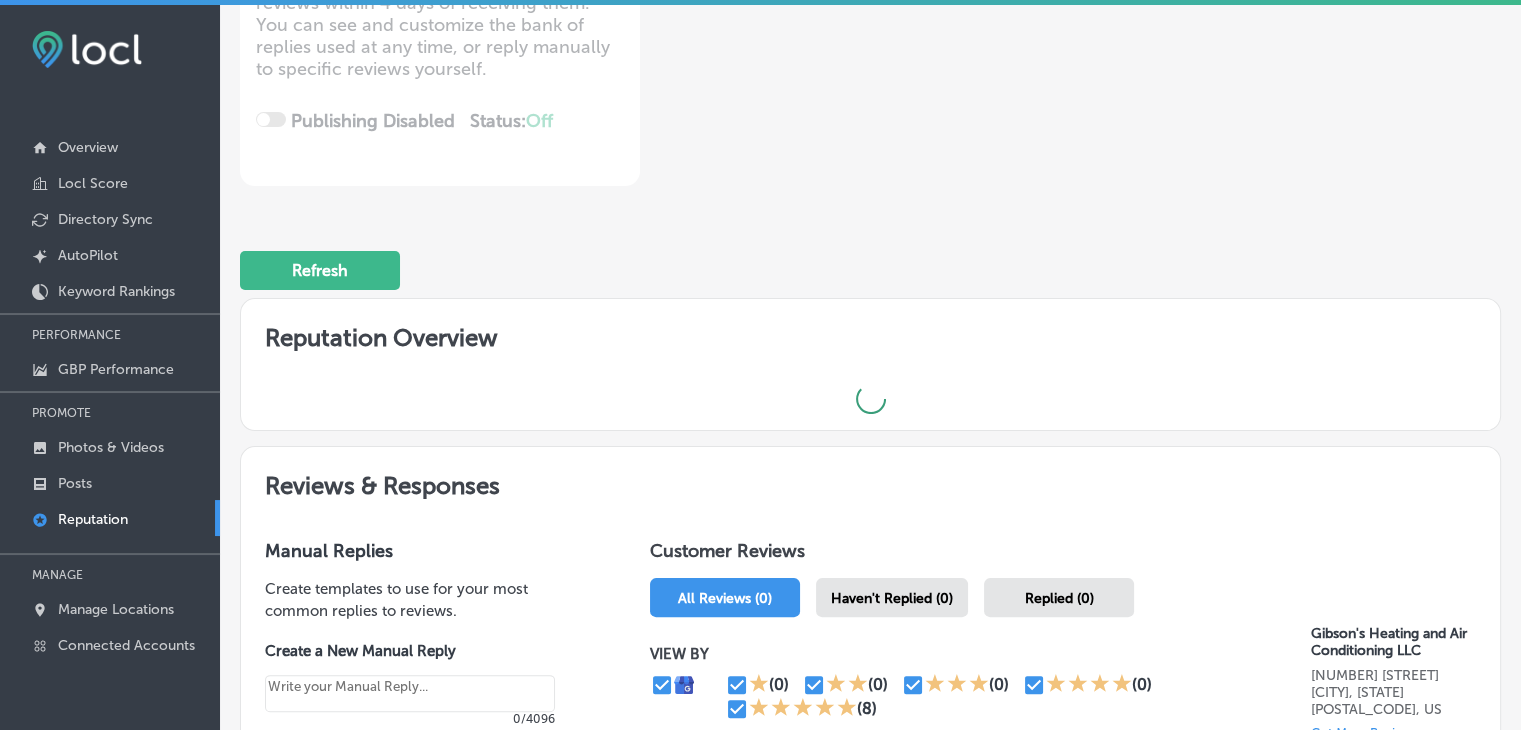 type on "x" 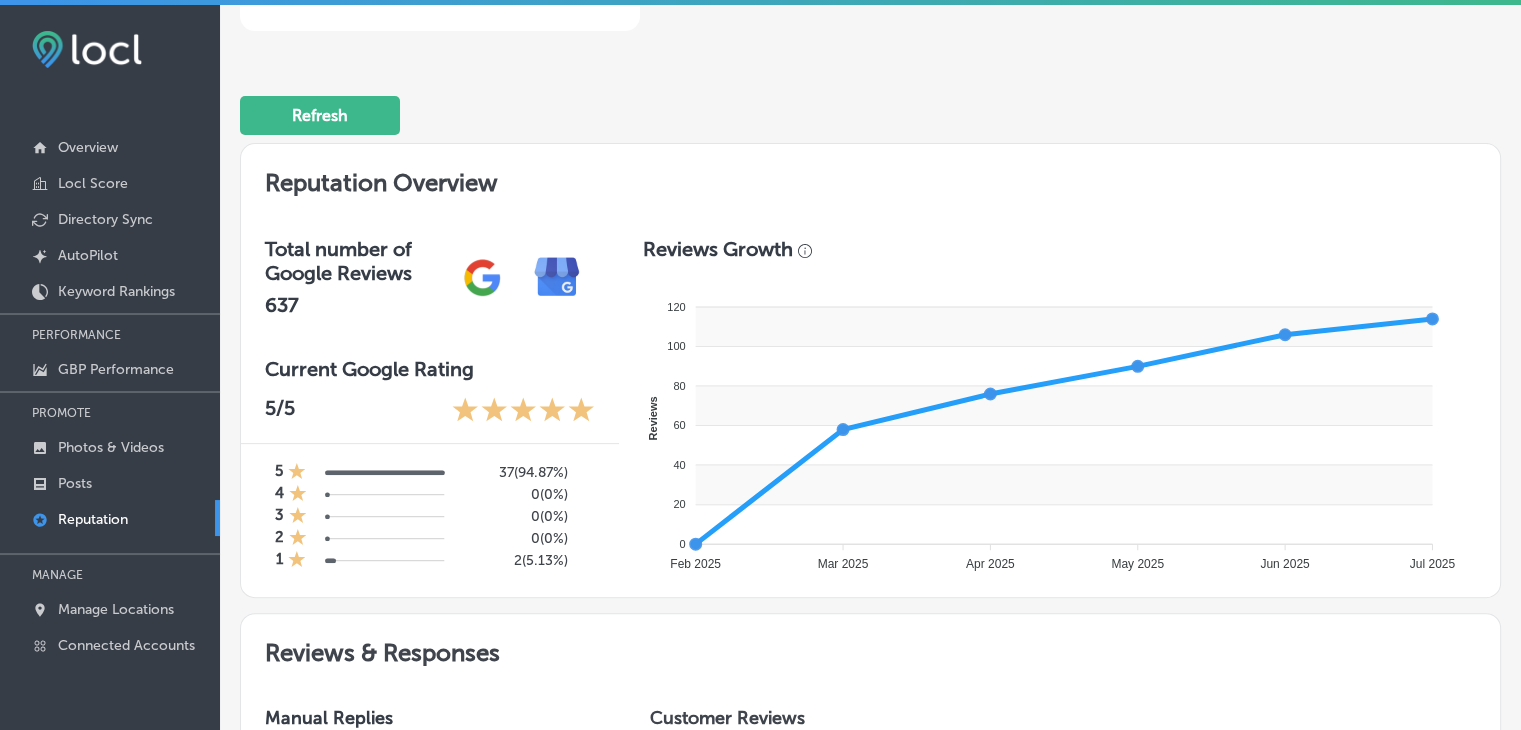 scroll, scrollTop: 100, scrollLeft: 0, axis: vertical 